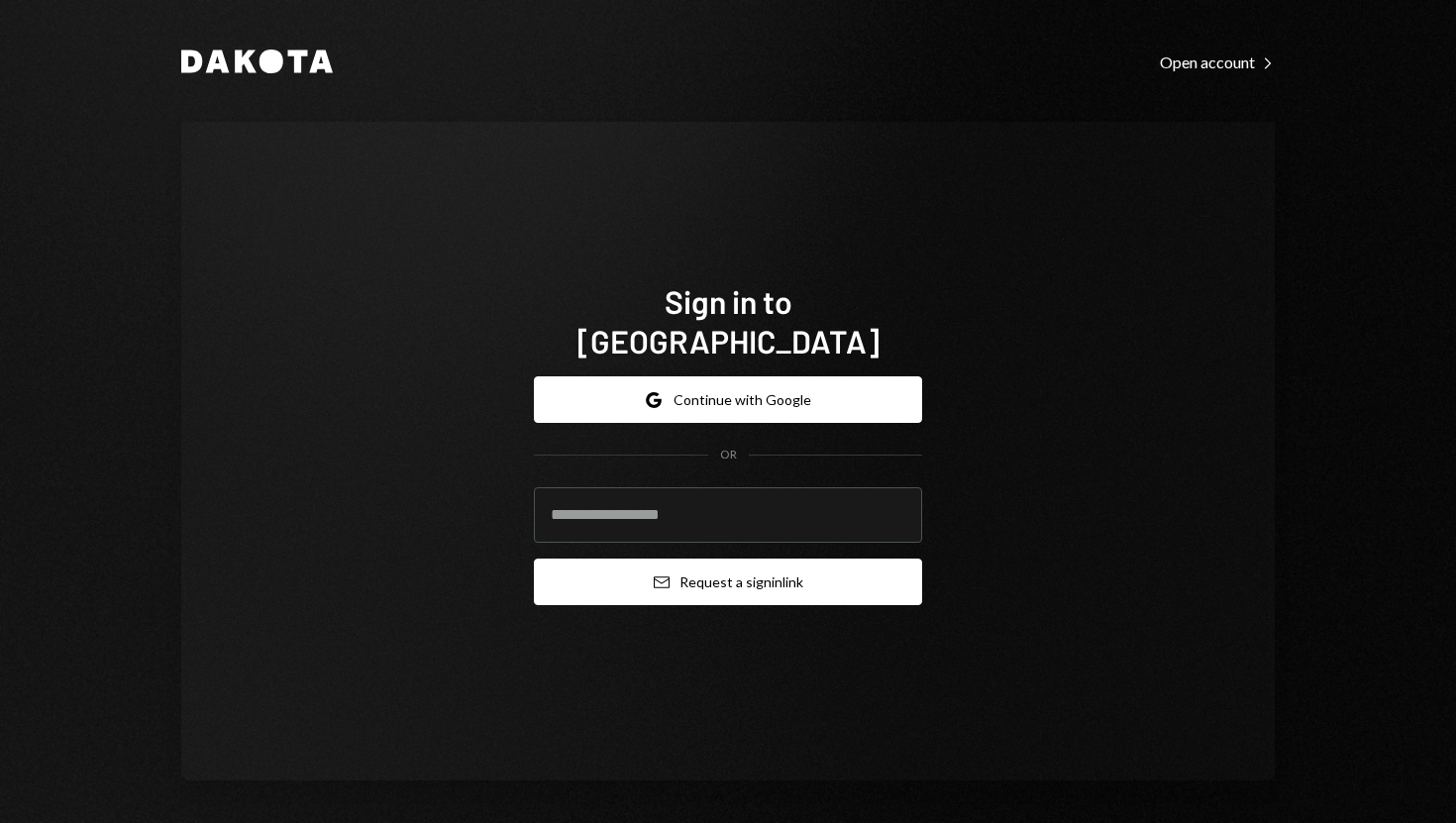 scroll, scrollTop: 0, scrollLeft: 0, axis: both 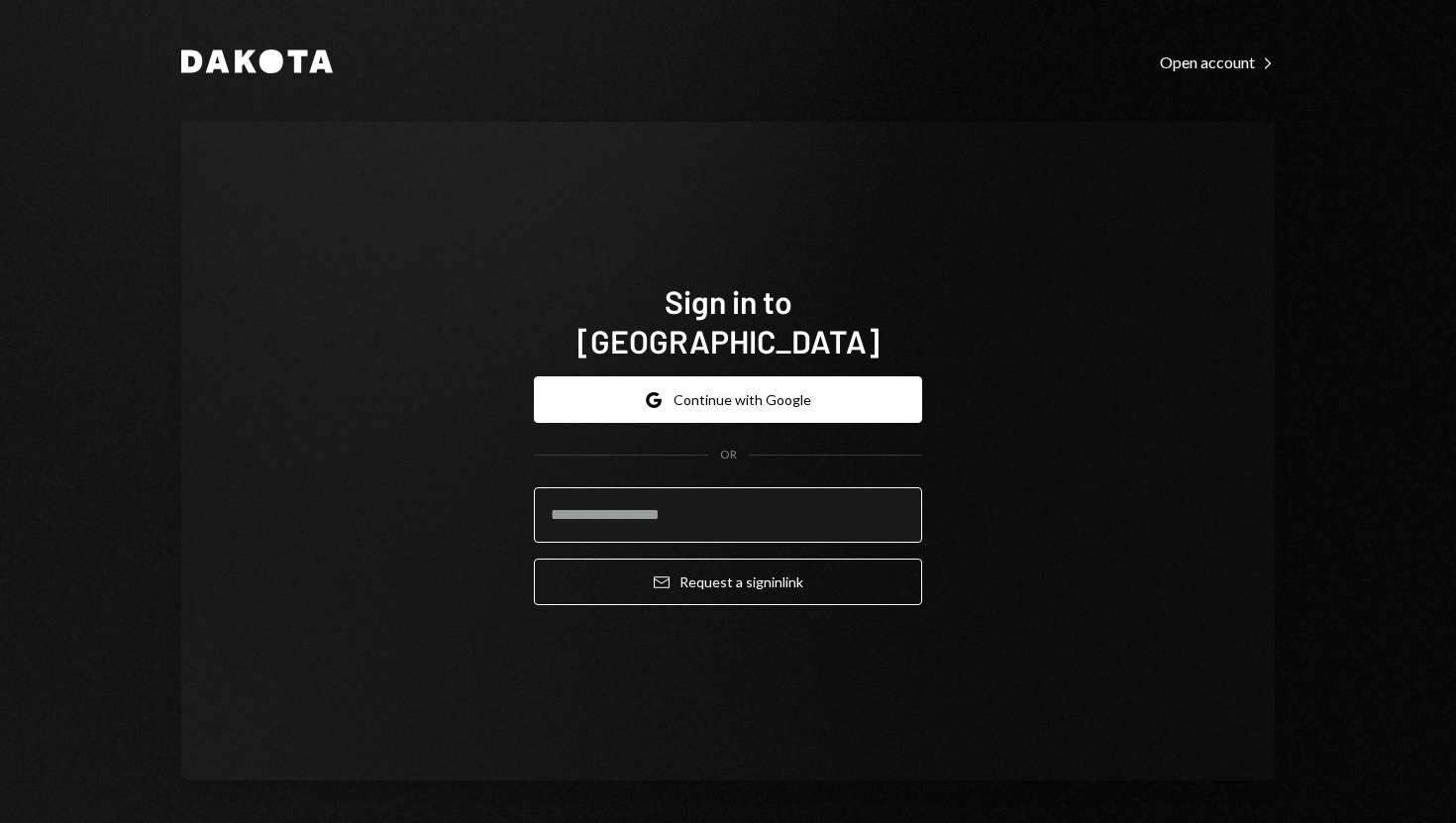 click at bounding box center (728, 515) 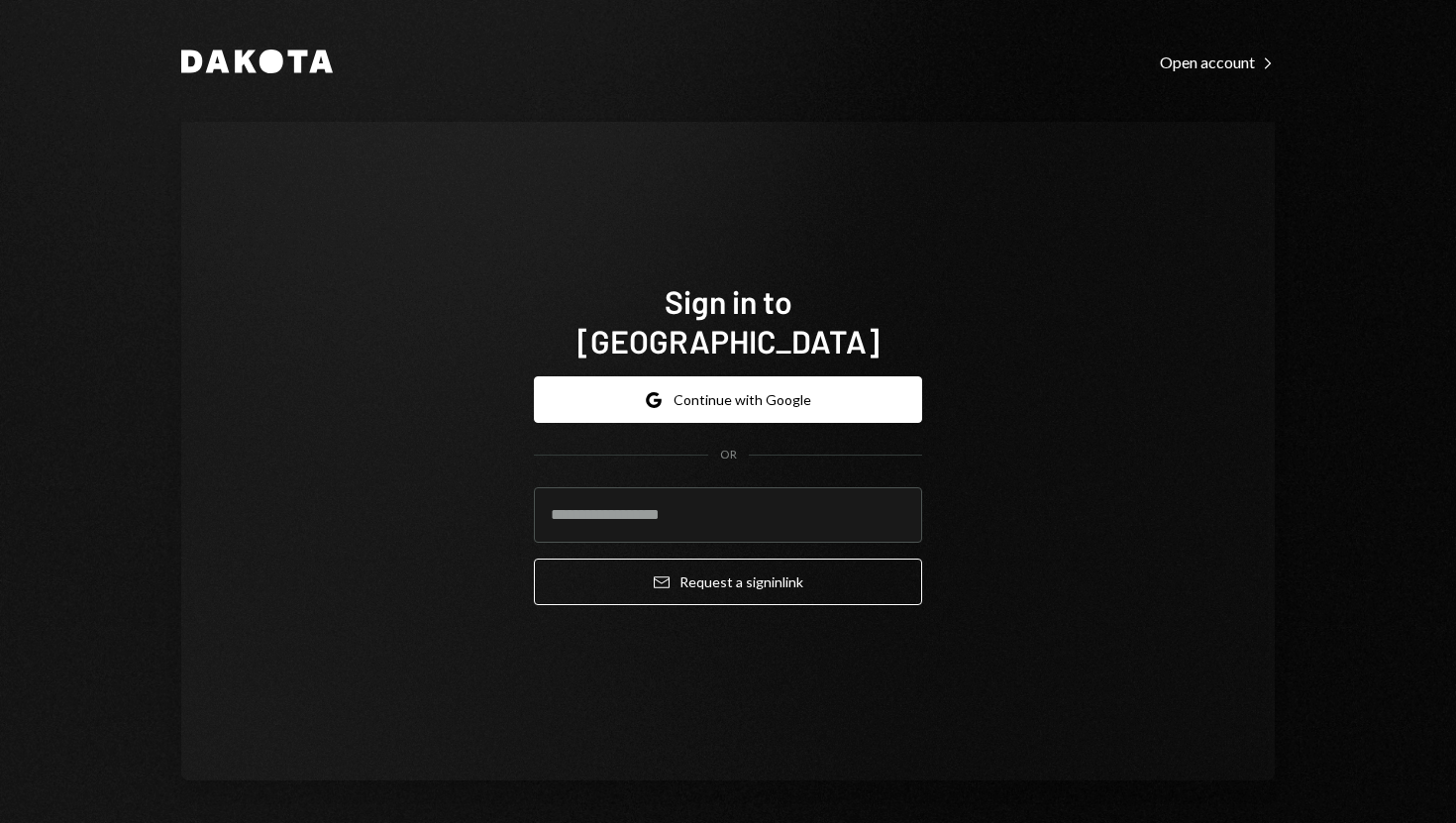 type on "**********" 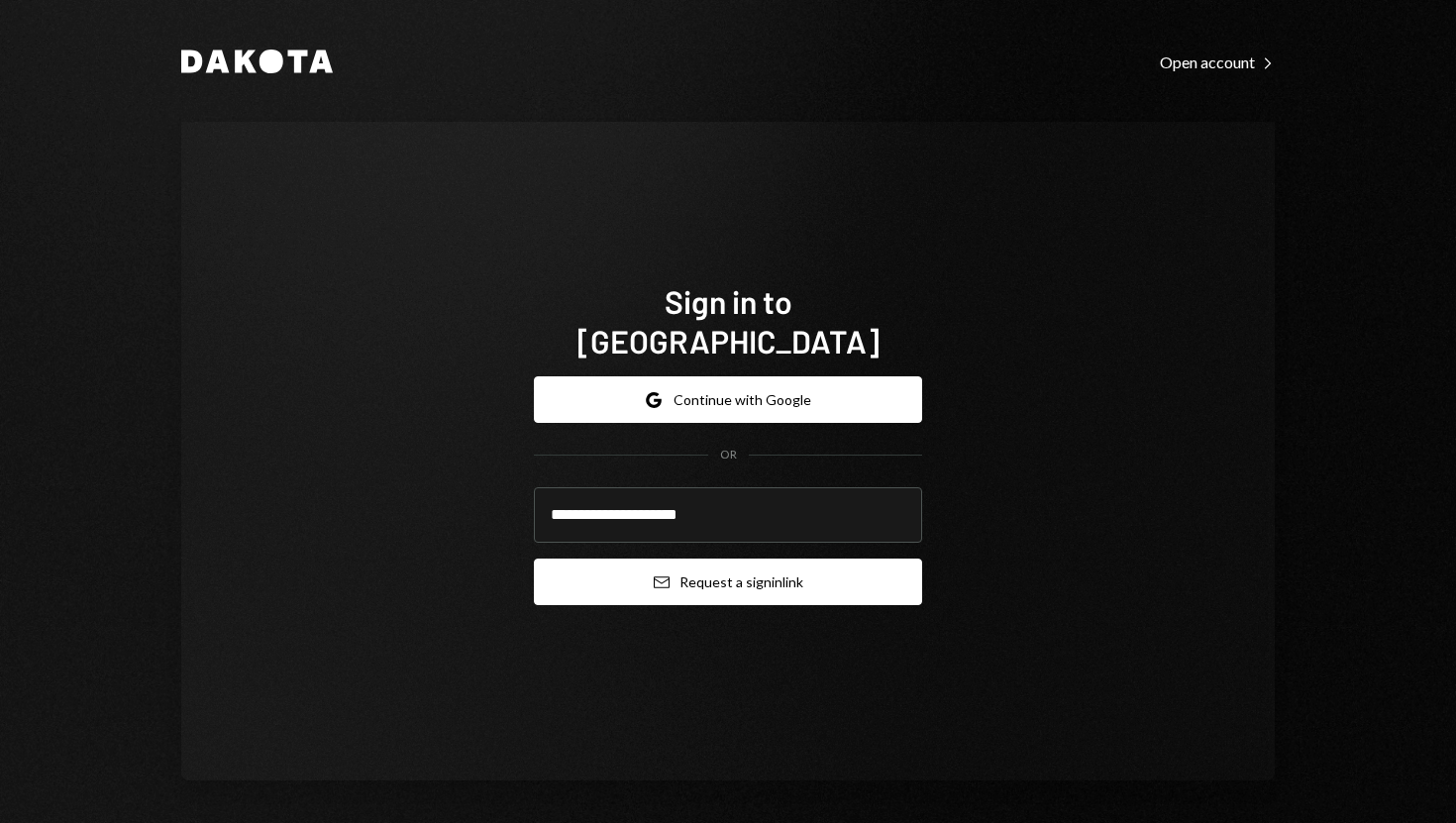 click on "Email Request a sign  in  link" at bounding box center [728, 581] 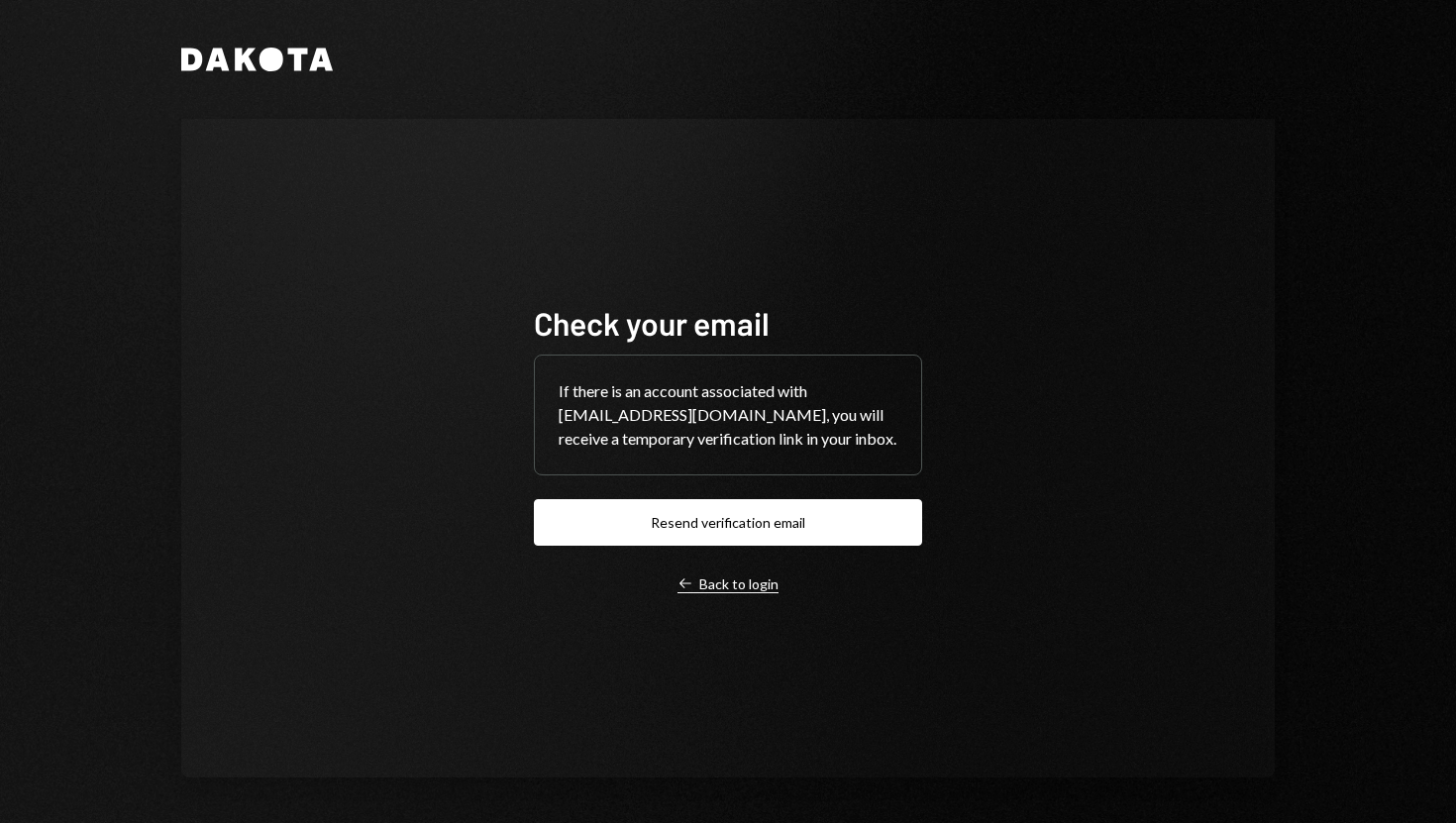 click on "Left Arrow Back to login" at bounding box center [728, 584] 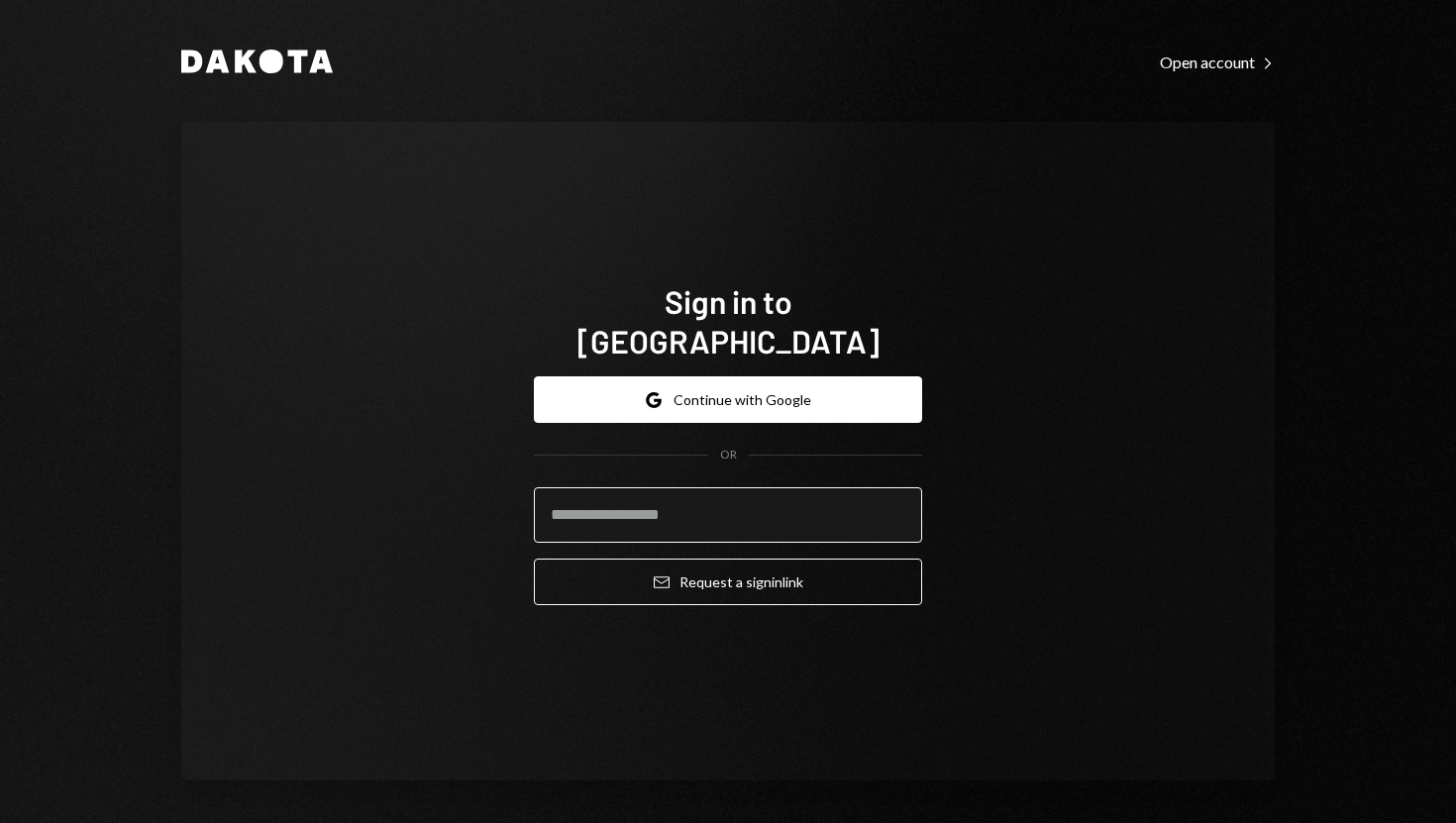 click at bounding box center [728, 515] 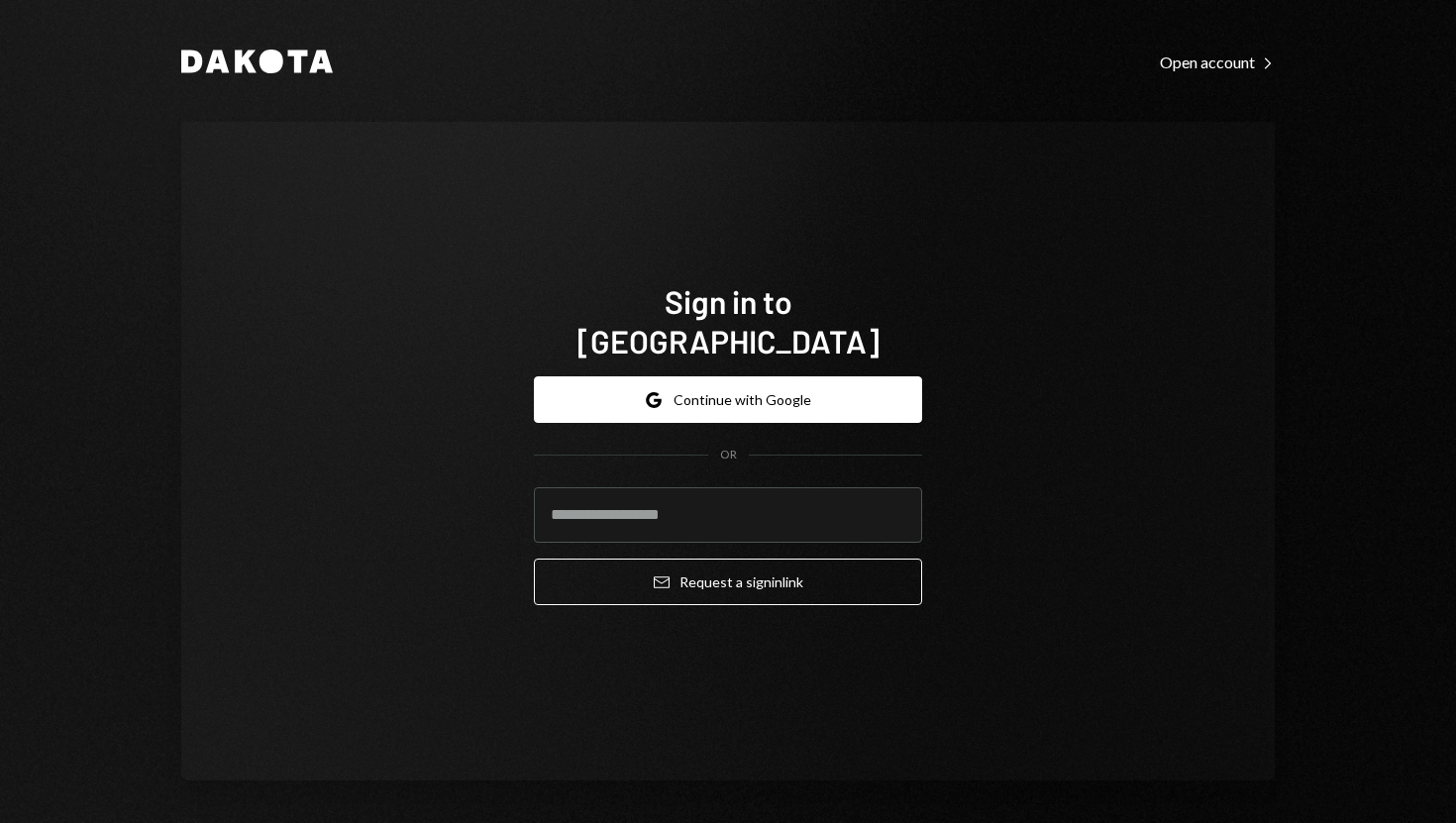 type on "**********" 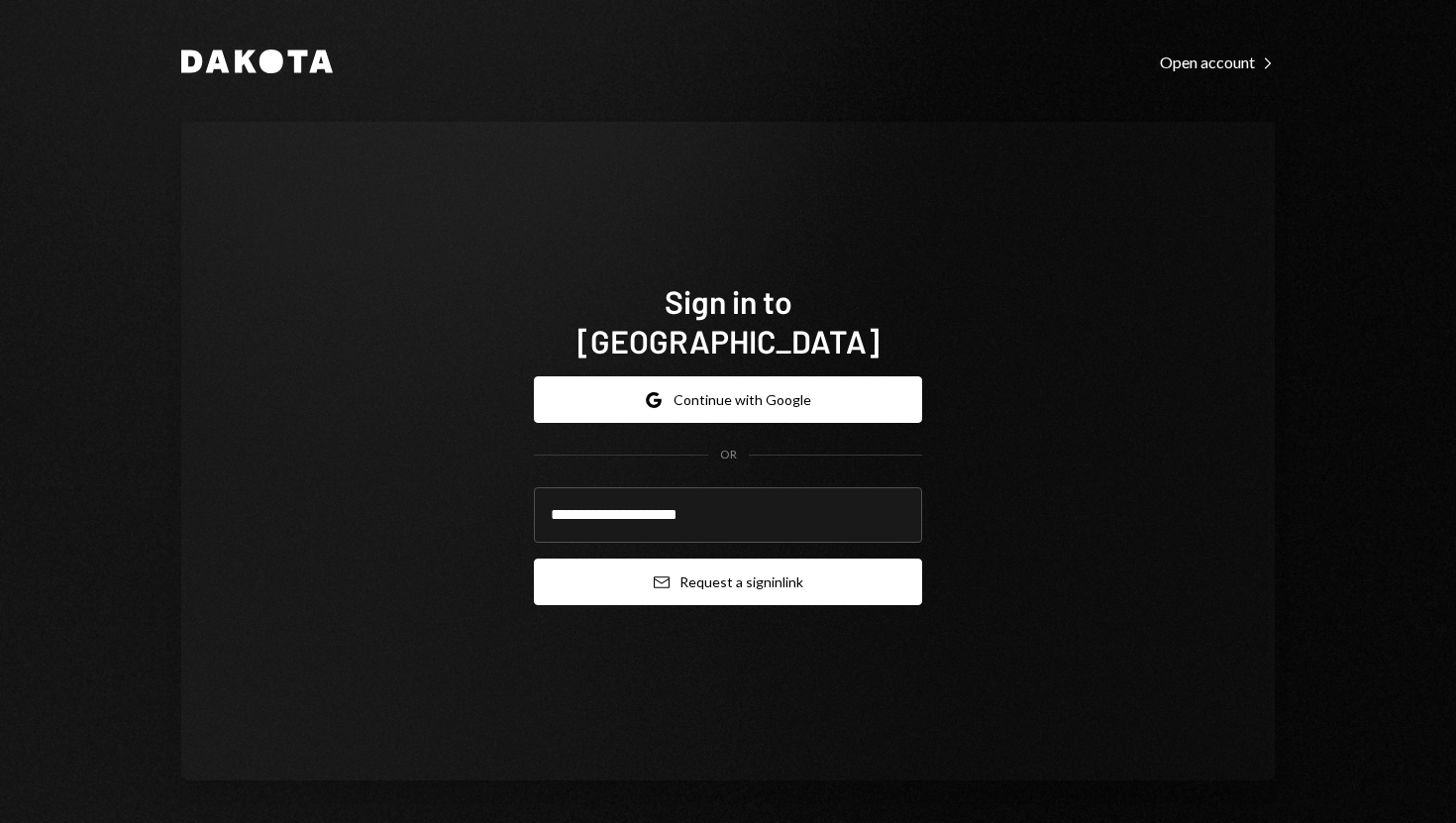 click on "Email Request a sign  in  link" at bounding box center [728, 581] 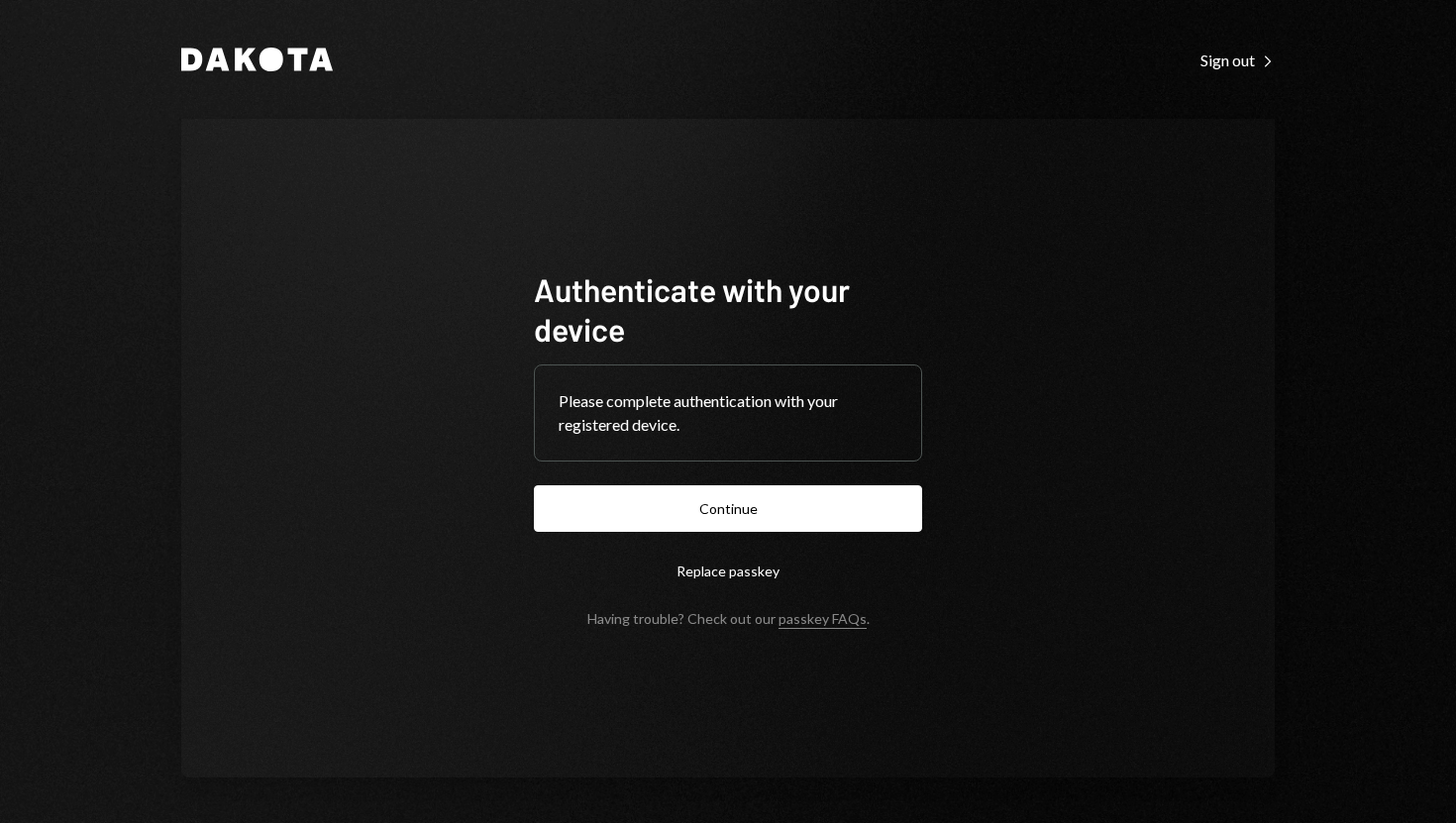 scroll, scrollTop: 0, scrollLeft: 0, axis: both 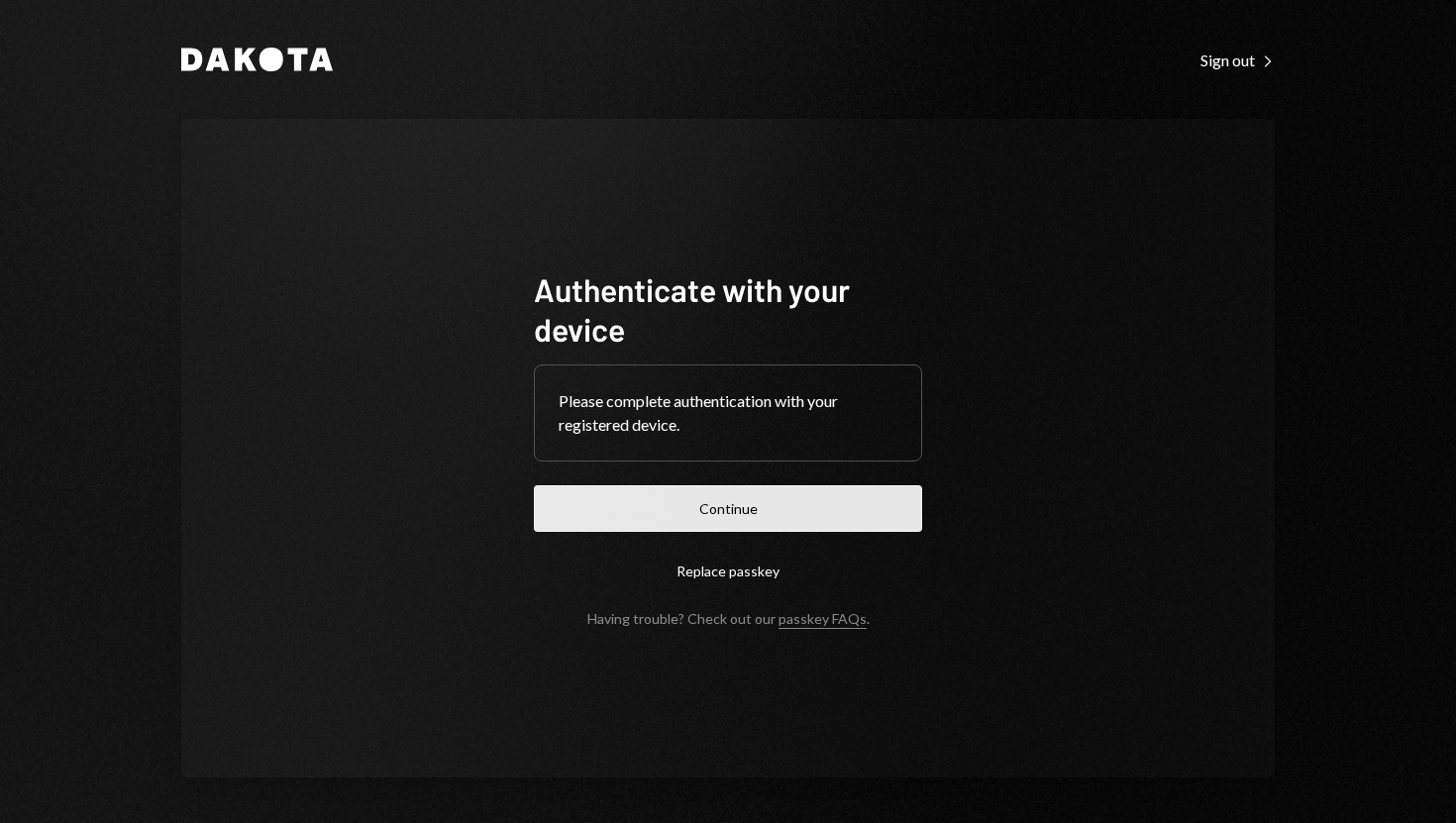 click on "Continue" at bounding box center [728, 508] 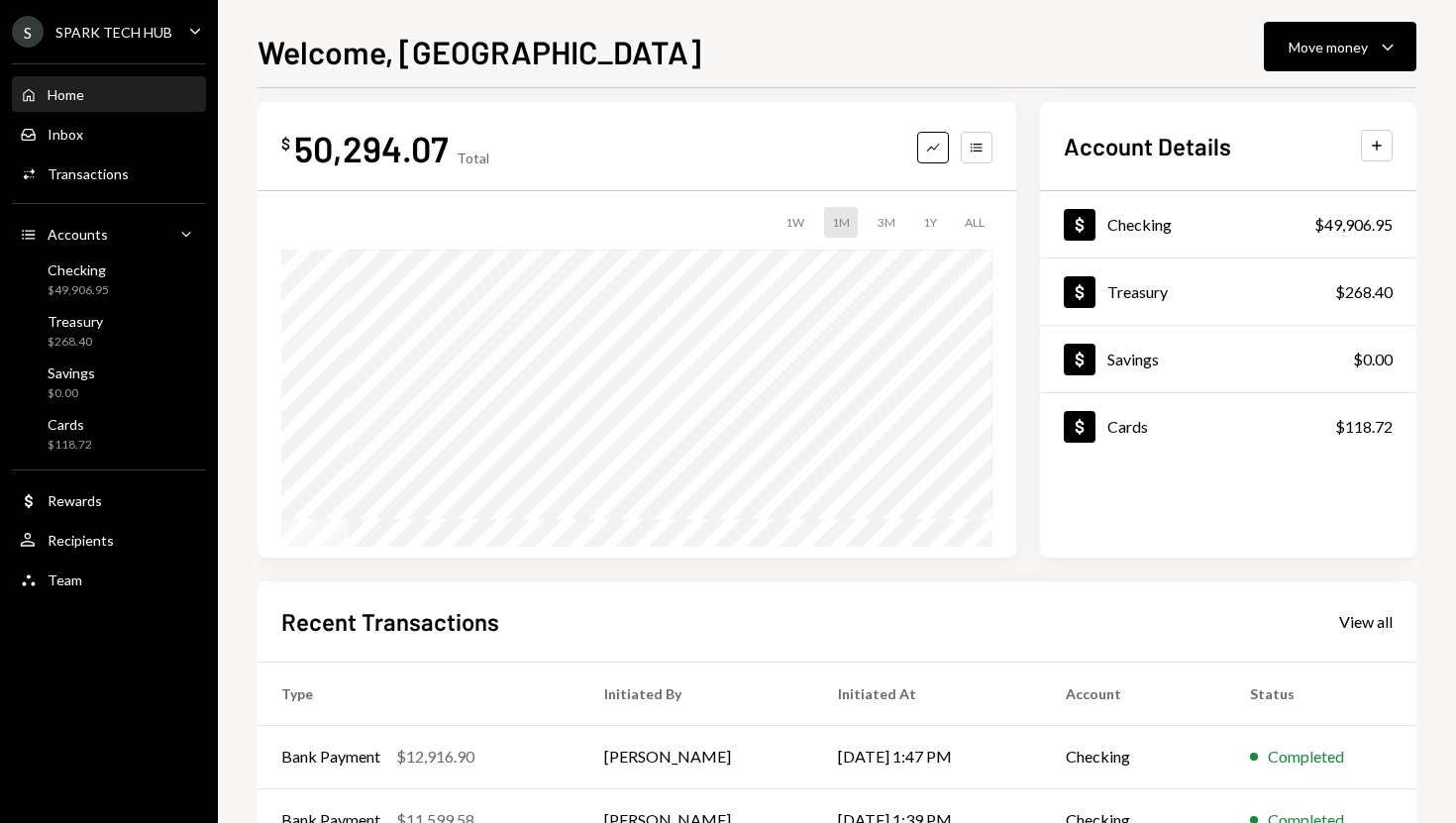 scroll, scrollTop: 1, scrollLeft: 0, axis: vertical 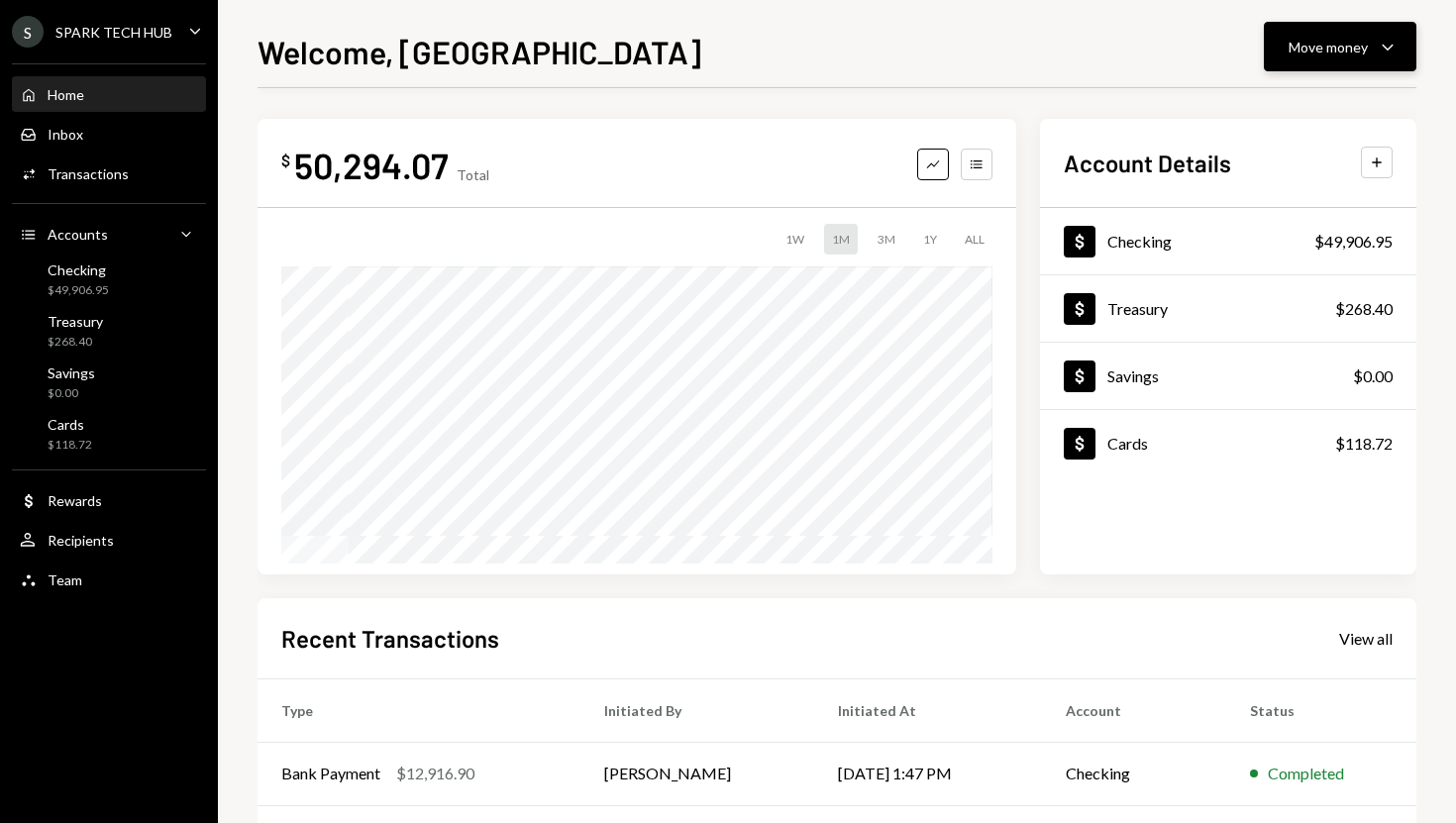 click on "Move money Caret Down" at bounding box center (1340, 47) 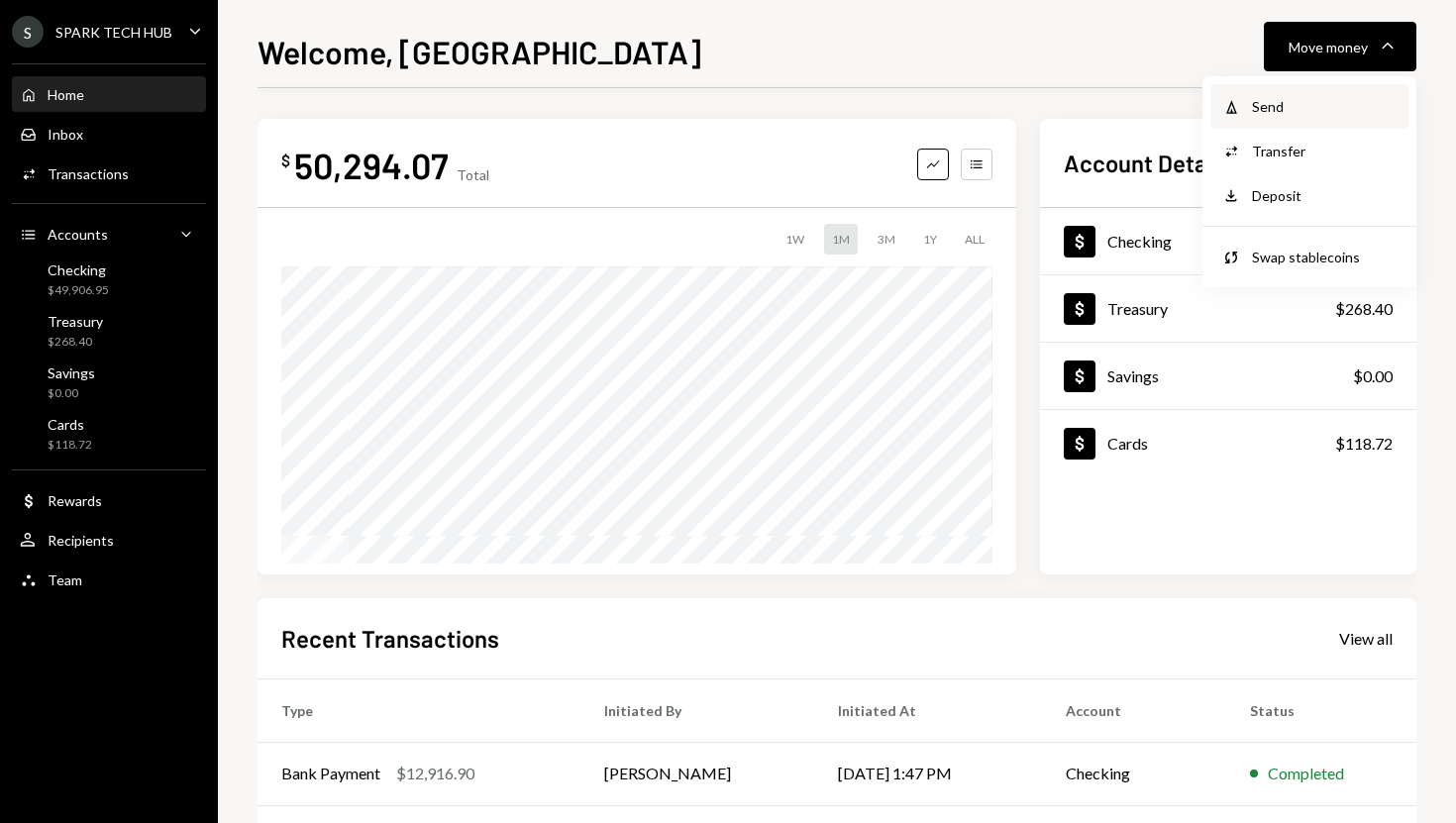 click on "Withdraw Send" at bounding box center (1309, 106) 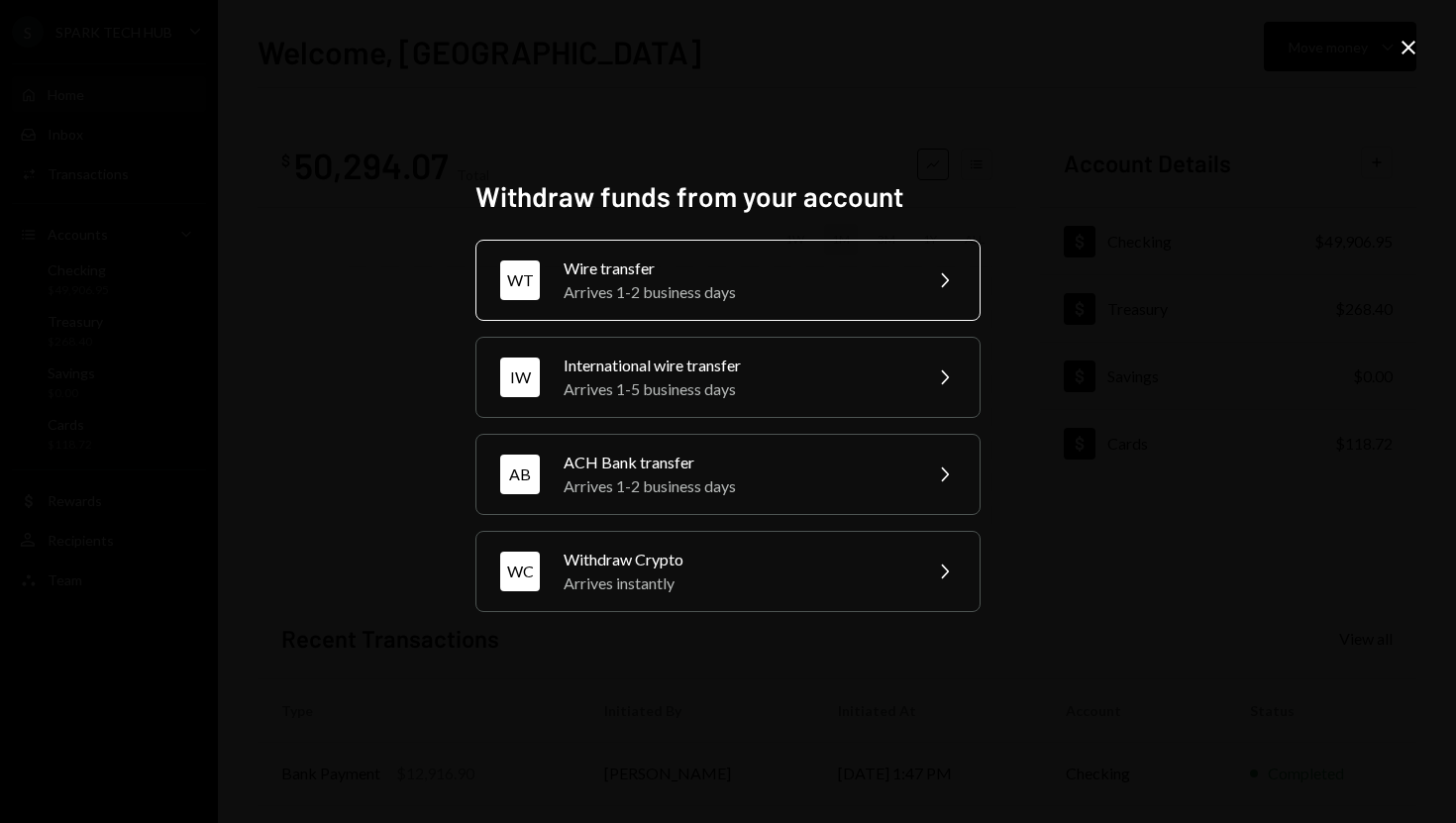 click on "Wire transfer" at bounding box center [736, 268] 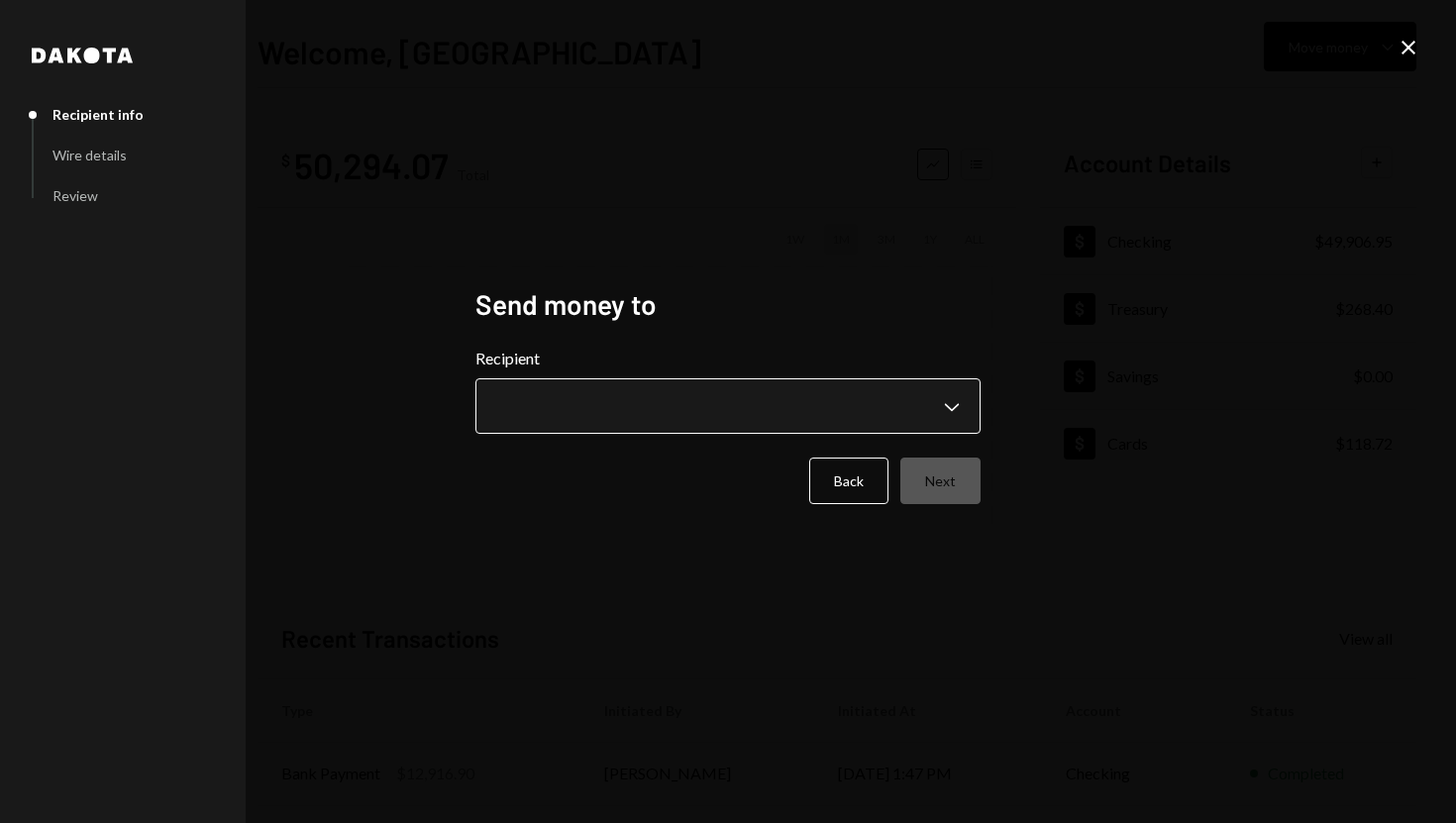 click on "**********" at bounding box center [728, 411] 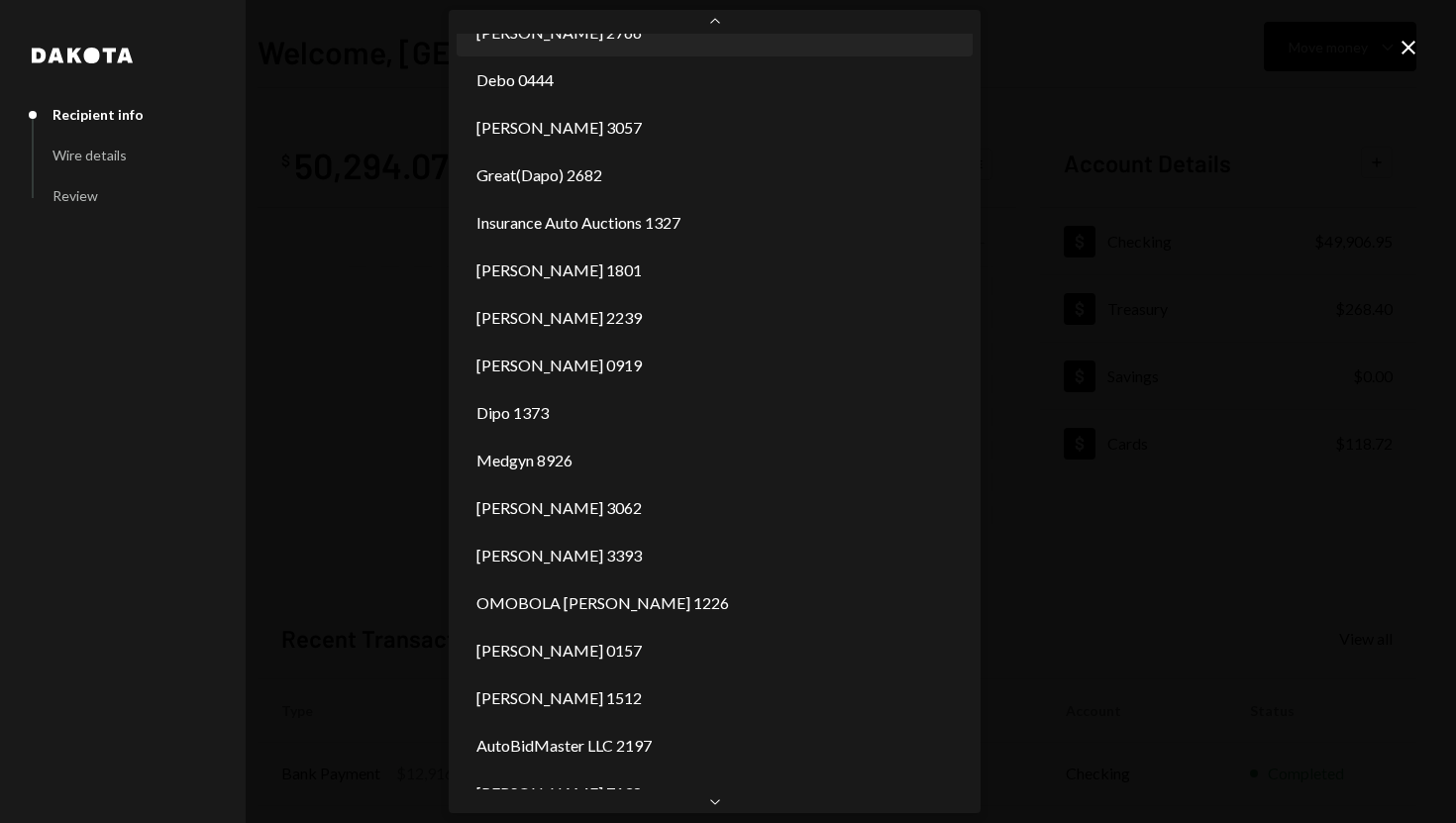 scroll, scrollTop: 212, scrollLeft: 0, axis: vertical 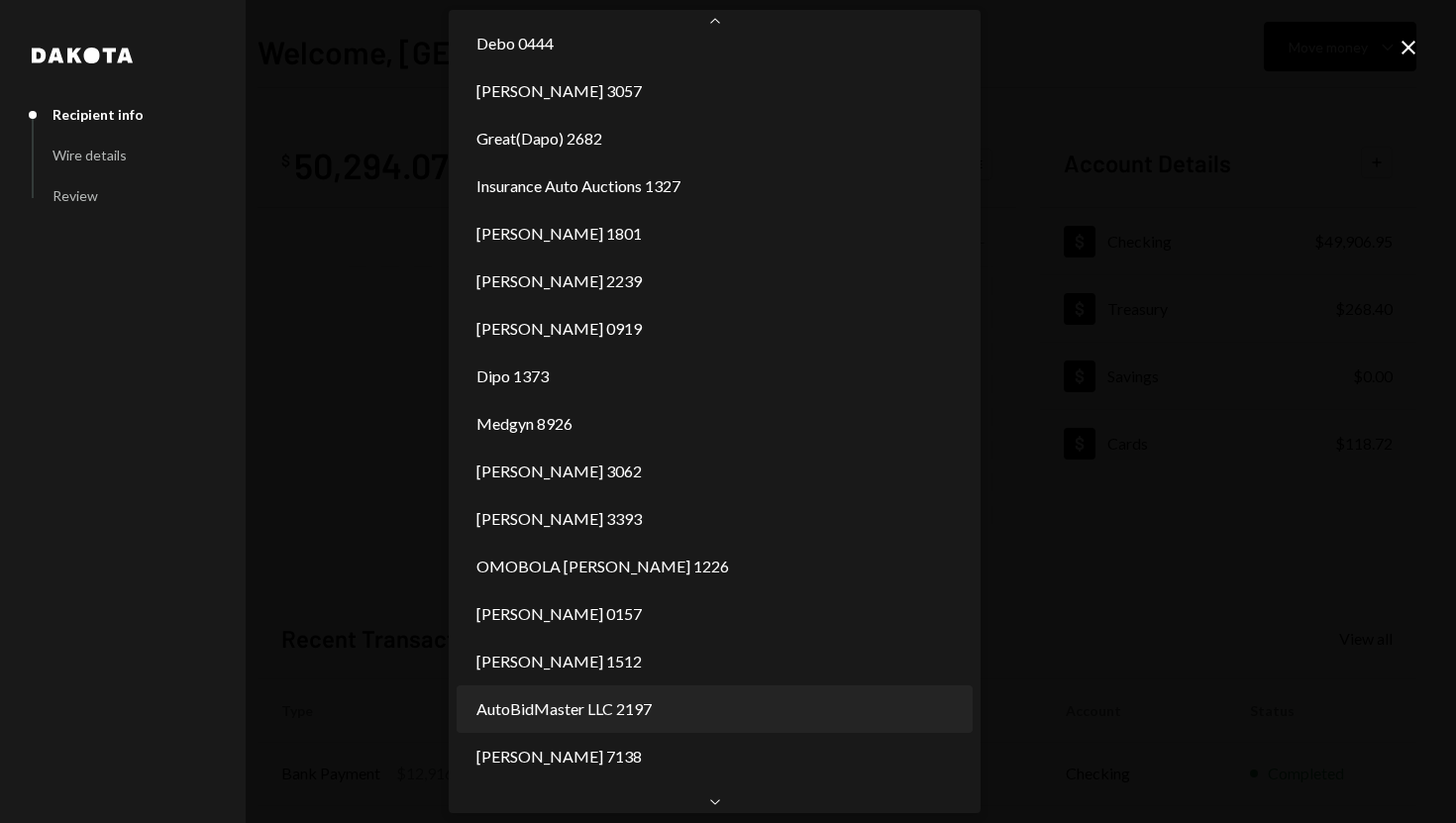 select on "**********" 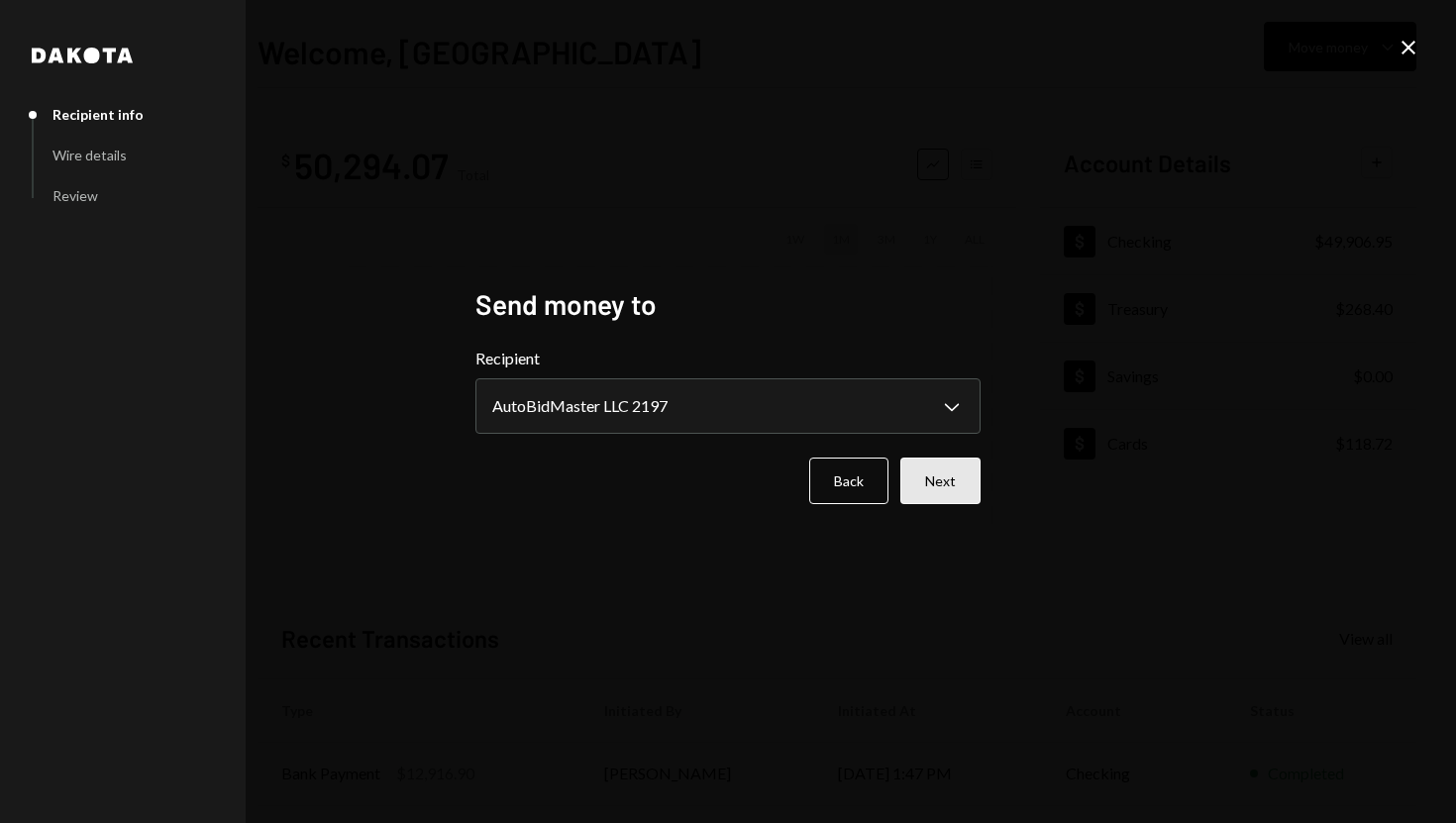 click on "Next" at bounding box center [940, 480] 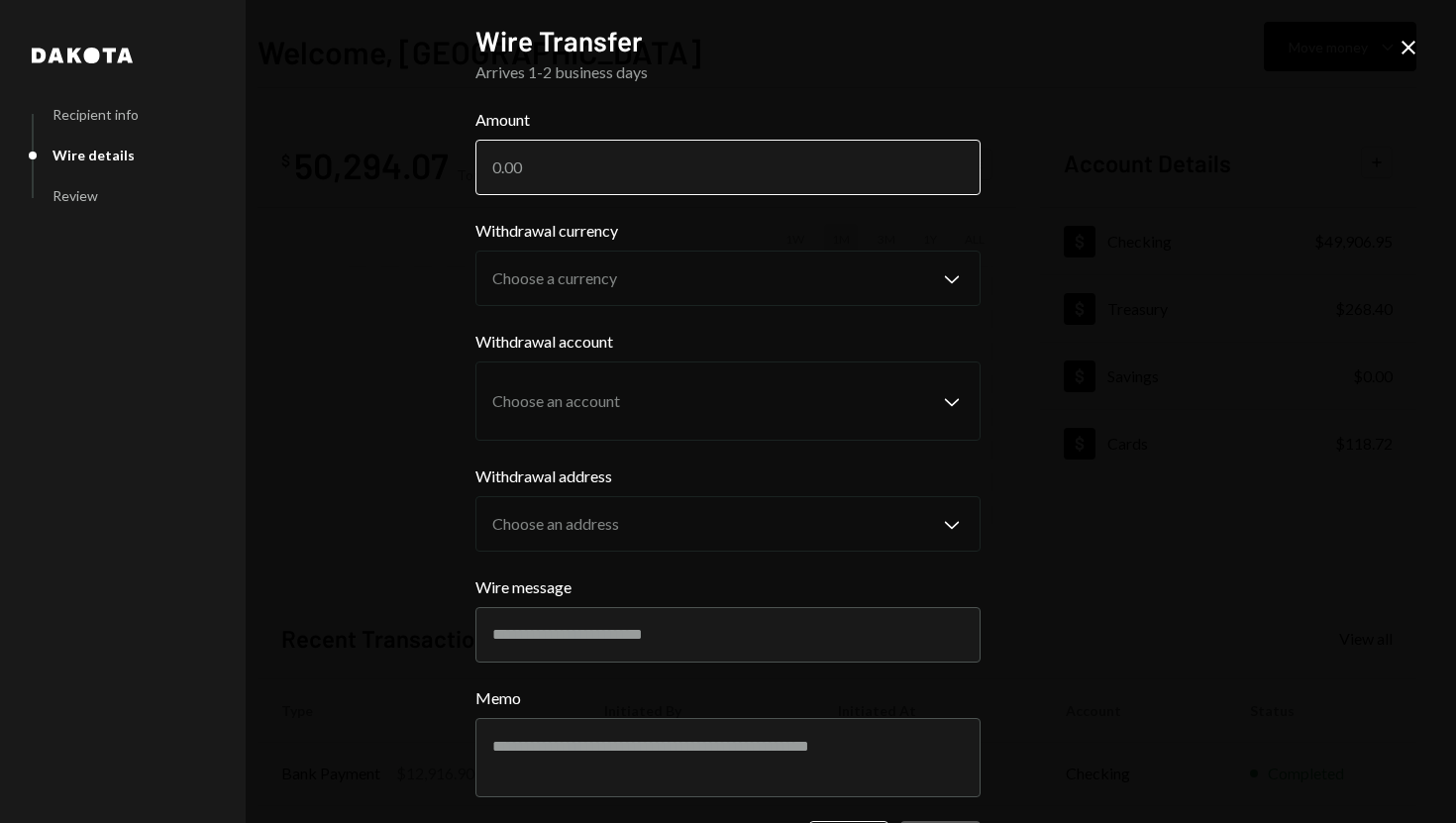 click on "Amount" at bounding box center [728, 167] 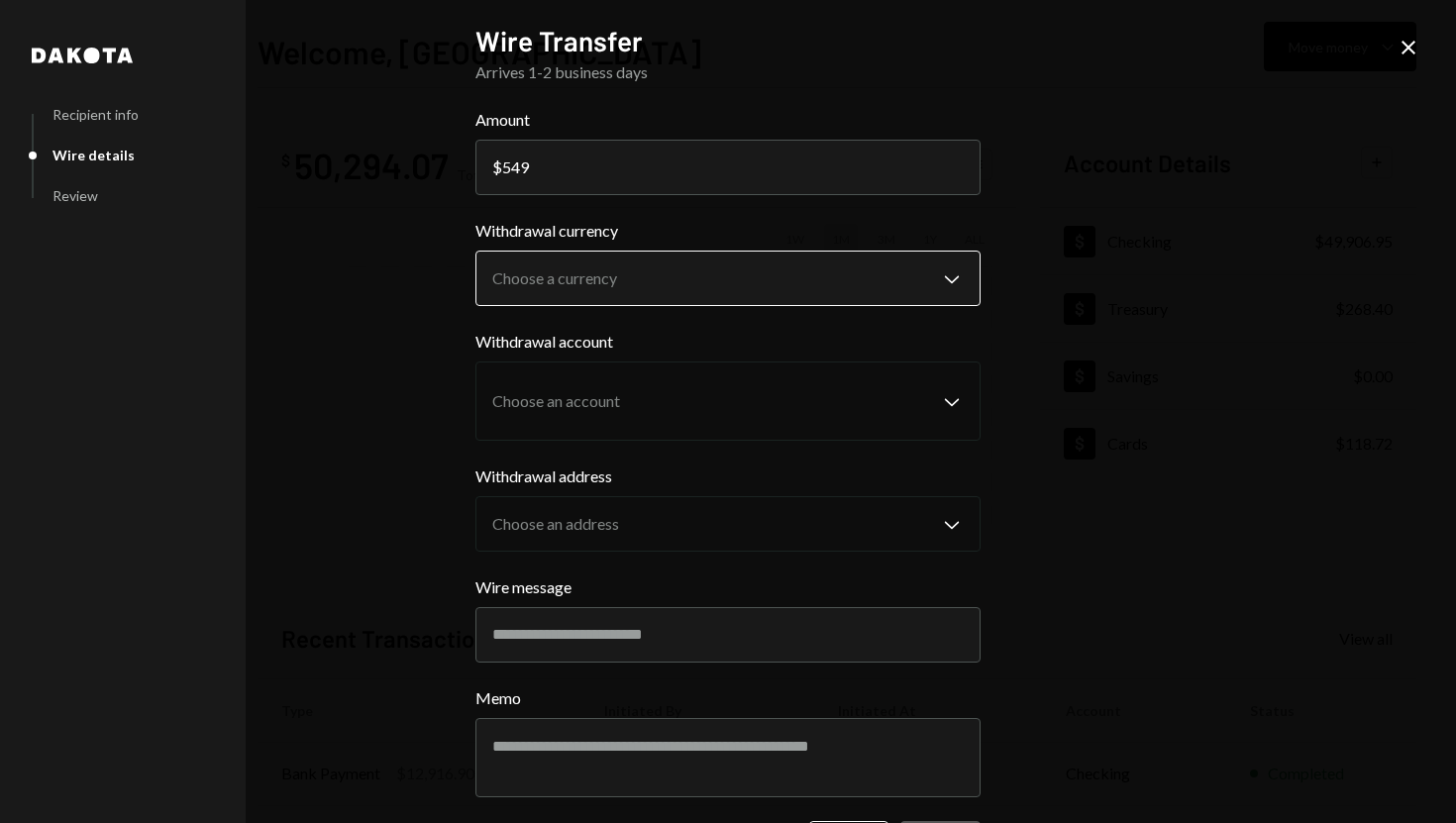 type on "549" 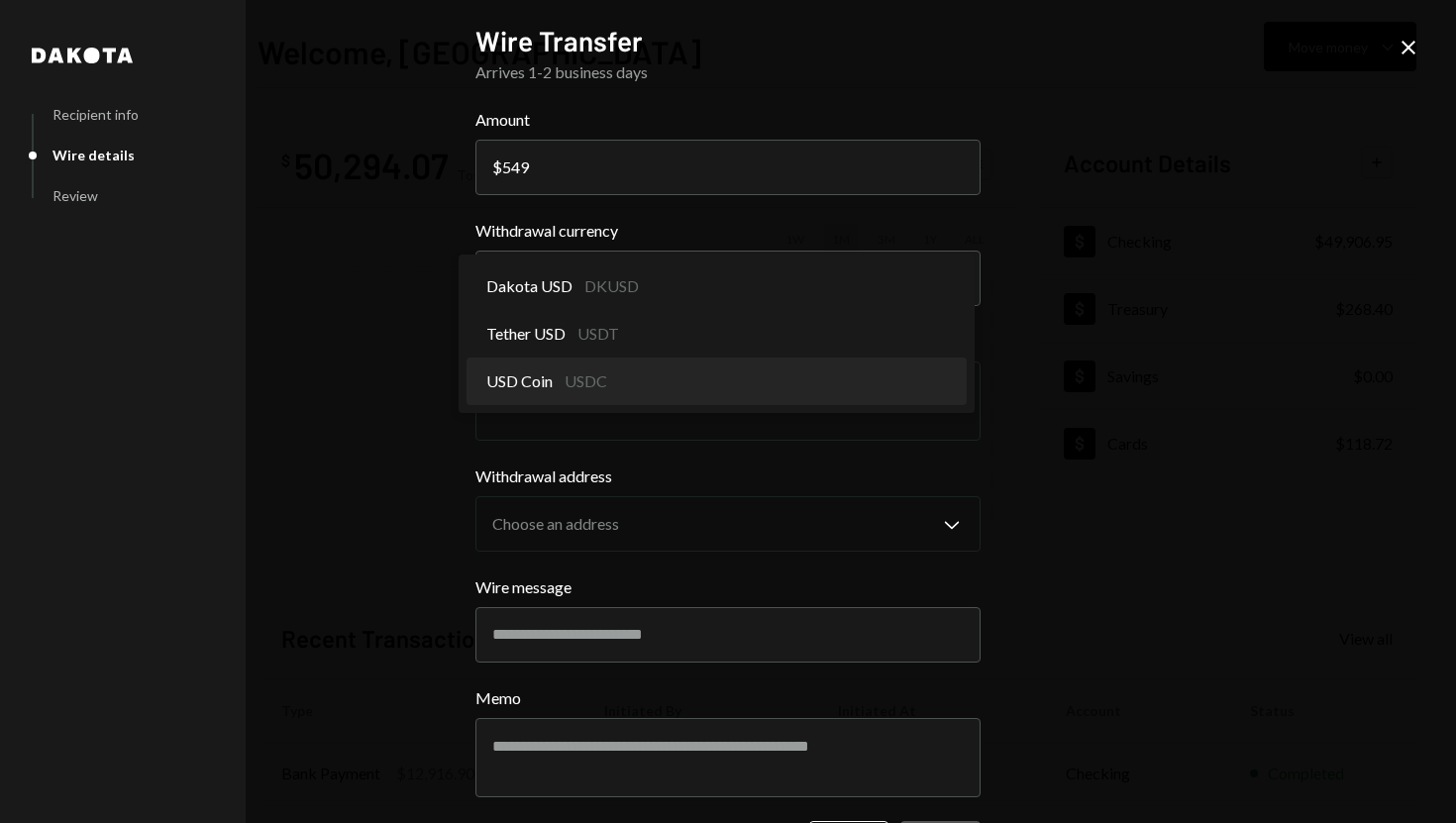 select on "****" 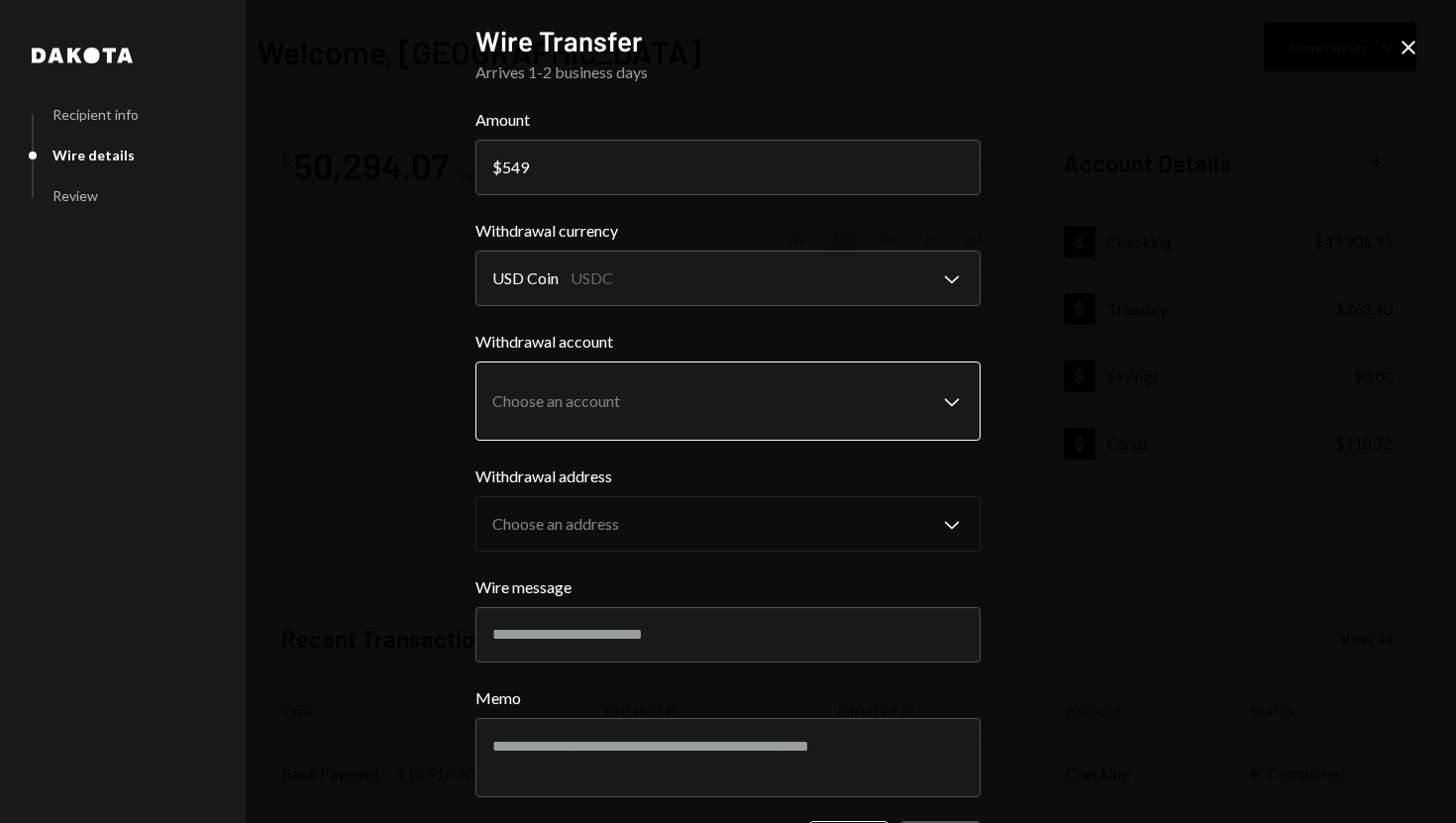 click on "S SPARK TECH HUB Caret Down Home Home Inbox Inbox Activities Transactions Accounts Accounts Caret Down Checking $49,906.95 Treasury $268.40 Savings $0.00 Cards $118.72 Dollar Rewards User Recipients Team Team Welcome, [PERSON_NAME] Move money Caret Down $ 50,294.07 Total Graph Accounts 1W 1M 3M 1Y ALL Account Details Plus Dollar Checking $49,906.95 Dollar Treasury $268.40 Dollar Savings $0.00 Dollar Cards $118.72 Recent Transactions View all Type Initiated By Initiated At Account Status Bank Payment $12,916.90 [PERSON_NAME] [DATE] 1:47 PM Checking Completed Bank Payment $11,599.58 [PERSON_NAME] [DATE] 1:39 PM Checking Completed Bank Payment $4,933.92 [PERSON_NAME] [DATE] 12:45 PM Checking Completed Bank Payment $1,508.50 [PERSON_NAME] [DATE] 9:44 AM Checking Completed Card Transaction $185.18 Company Utilities [DATE] 9:35 AM Organization Failed /dashboard   Dakota Recipient info Wire details Review Wire Transfer Arrives 1-2 business days Amount $ 549 Withdrawal currency USD Coin USDC Chevron Down Memo" at bounding box center (728, 411) 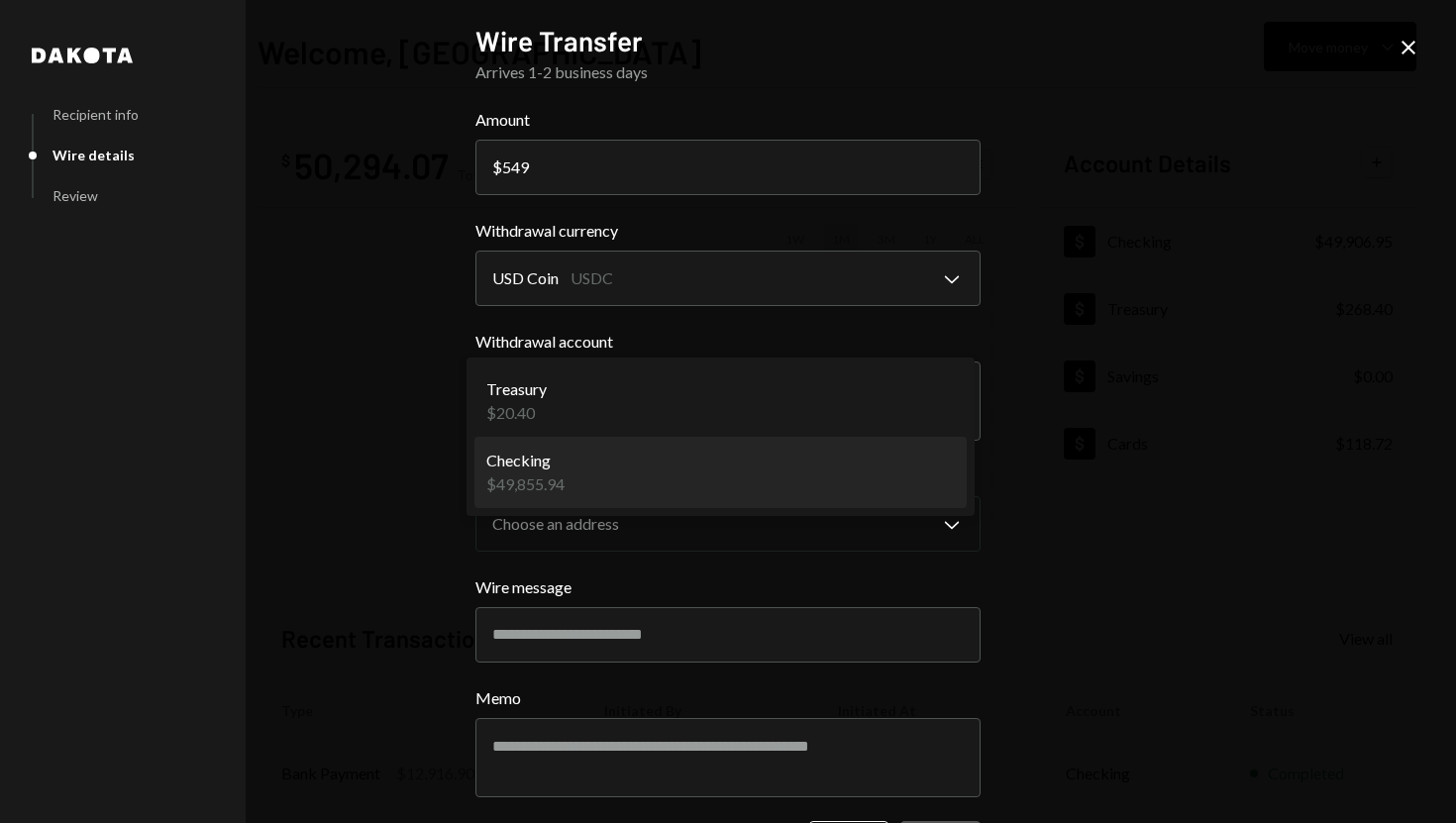 select on "**********" 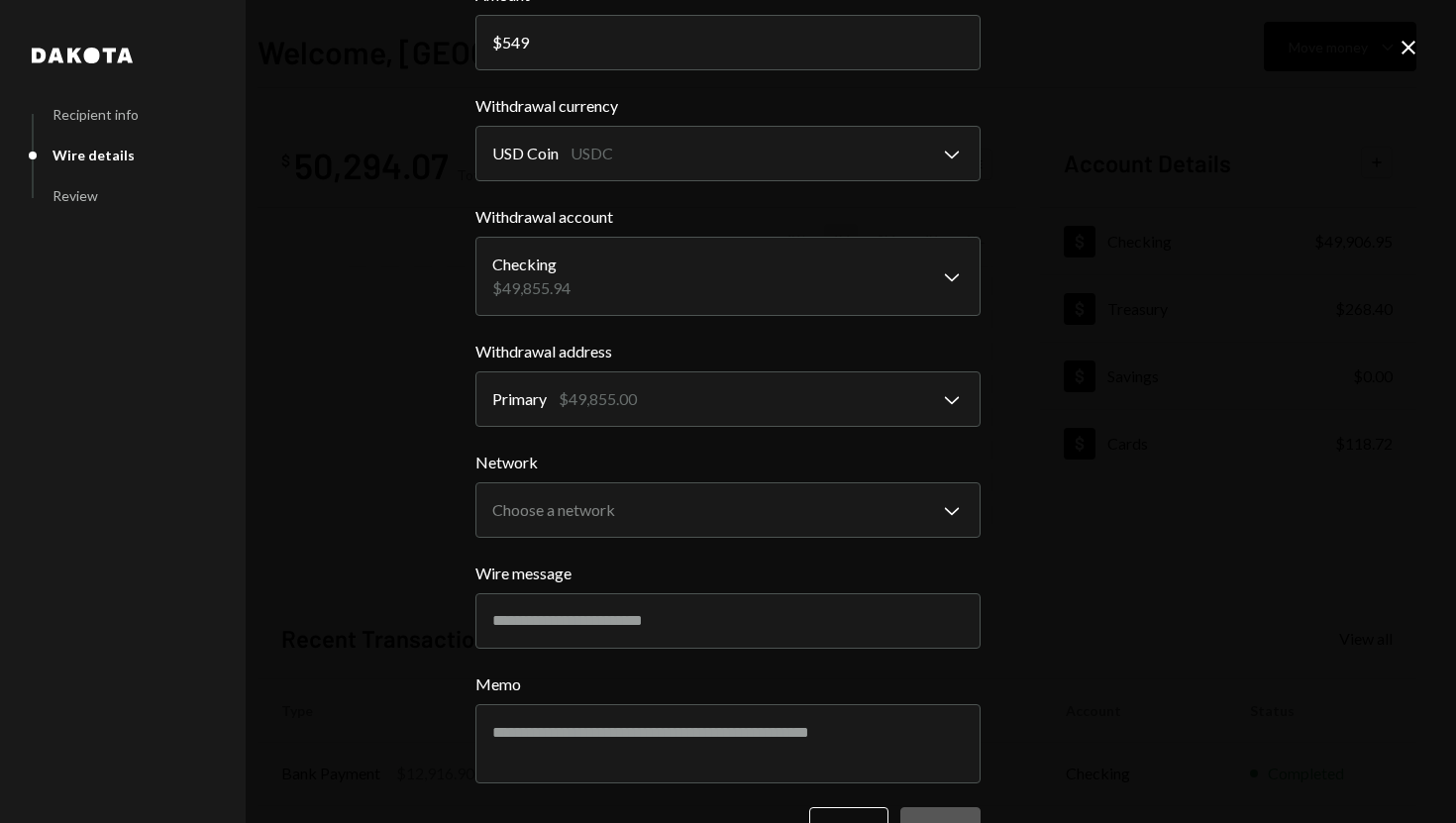 scroll, scrollTop: 132, scrollLeft: 0, axis: vertical 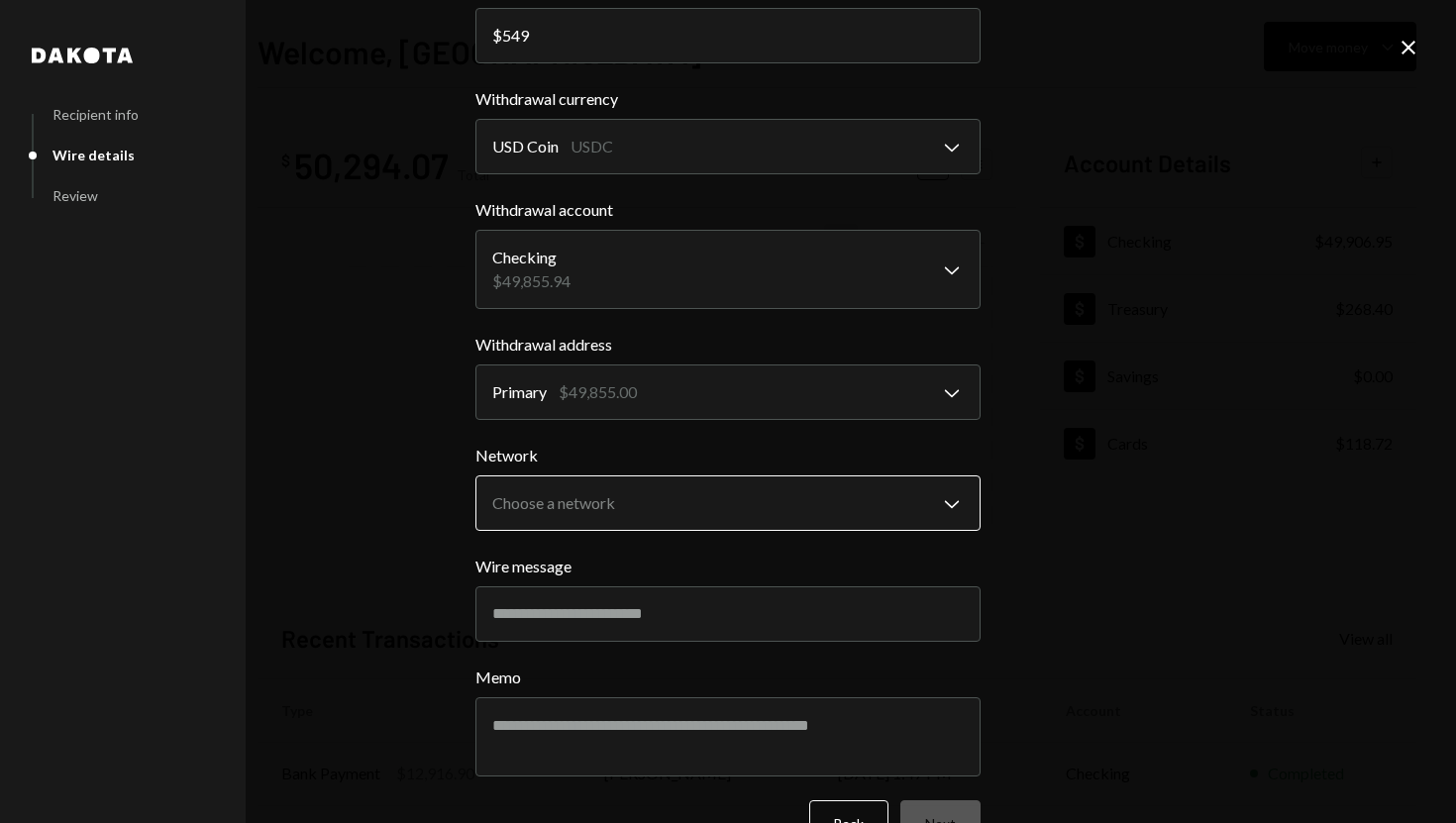 click on "S SPARK TECH HUB Caret Down Home Home Inbox Inbox Activities Transactions Accounts Accounts Caret Down Checking $49,906.95 Treasury $268.40 Savings $0.00 Cards $118.72 Dollar Rewards User Recipients Team Team Welcome, [PERSON_NAME] Move money Caret Down $ 50,294.07 Total Graph Accounts 1W 1M 3M 1Y ALL Account Details Plus Dollar Checking $49,906.95 Dollar Treasury $268.40 Dollar Savings $0.00 Dollar Cards $118.72 Recent Transactions View all Type Initiated By Initiated At Account Status Bank Payment $12,916.90 [PERSON_NAME] [DATE] 1:47 PM Checking Completed Bank Payment $11,599.58 [PERSON_NAME] [DATE] 1:39 PM Checking Completed Bank Payment $4,933.92 [PERSON_NAME] [DATE] 12:45 PM Checking Completed Bank Payment $1,508.50 [PERSON_NAME] [DATE] 9:44 AM Checking Completed Card Transaction $185.18 Company Utilities [DATE] 9:35 AM Organization Failed /dashboard   Dakota Recipient info Wire details Review Wire Transfer Arrives 1-2 business days Amount $ 549 Withdrawal currency USD Coin USDC Chevron Down ****" at bounding box center [728, 411] 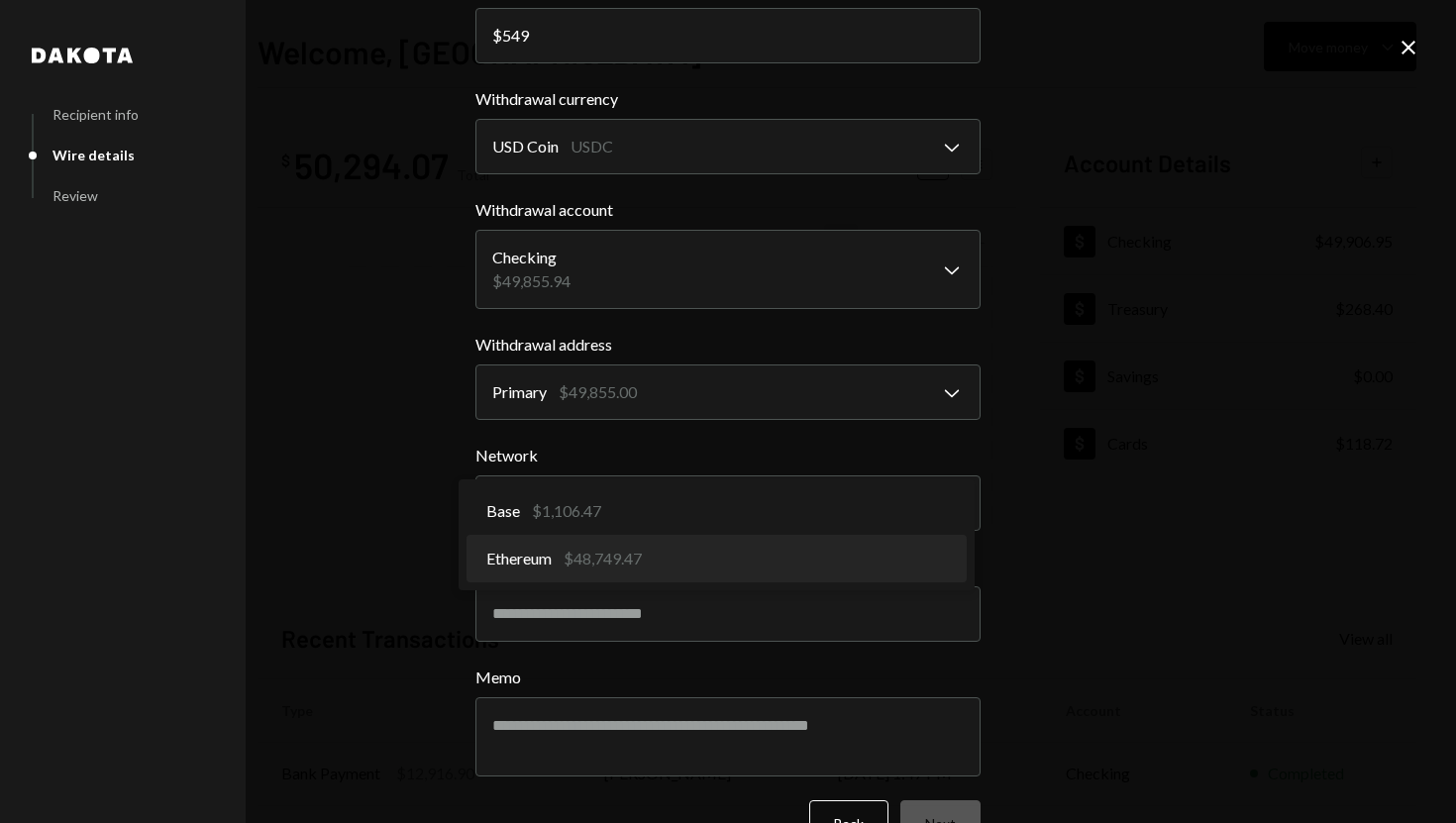 select on "**********" 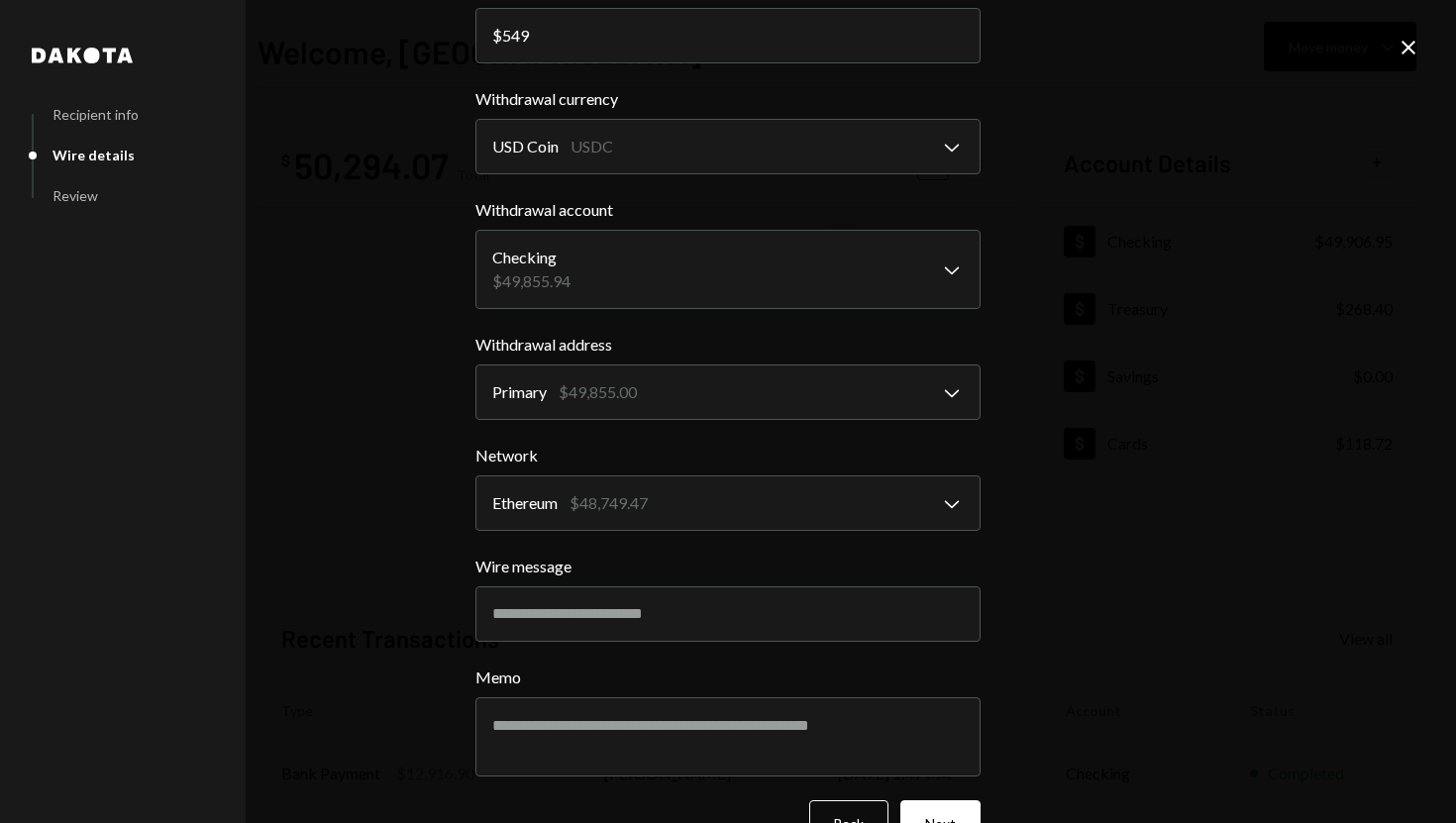 scroll, scrollTop: 186, scrollLeft: 0, axis: vertical 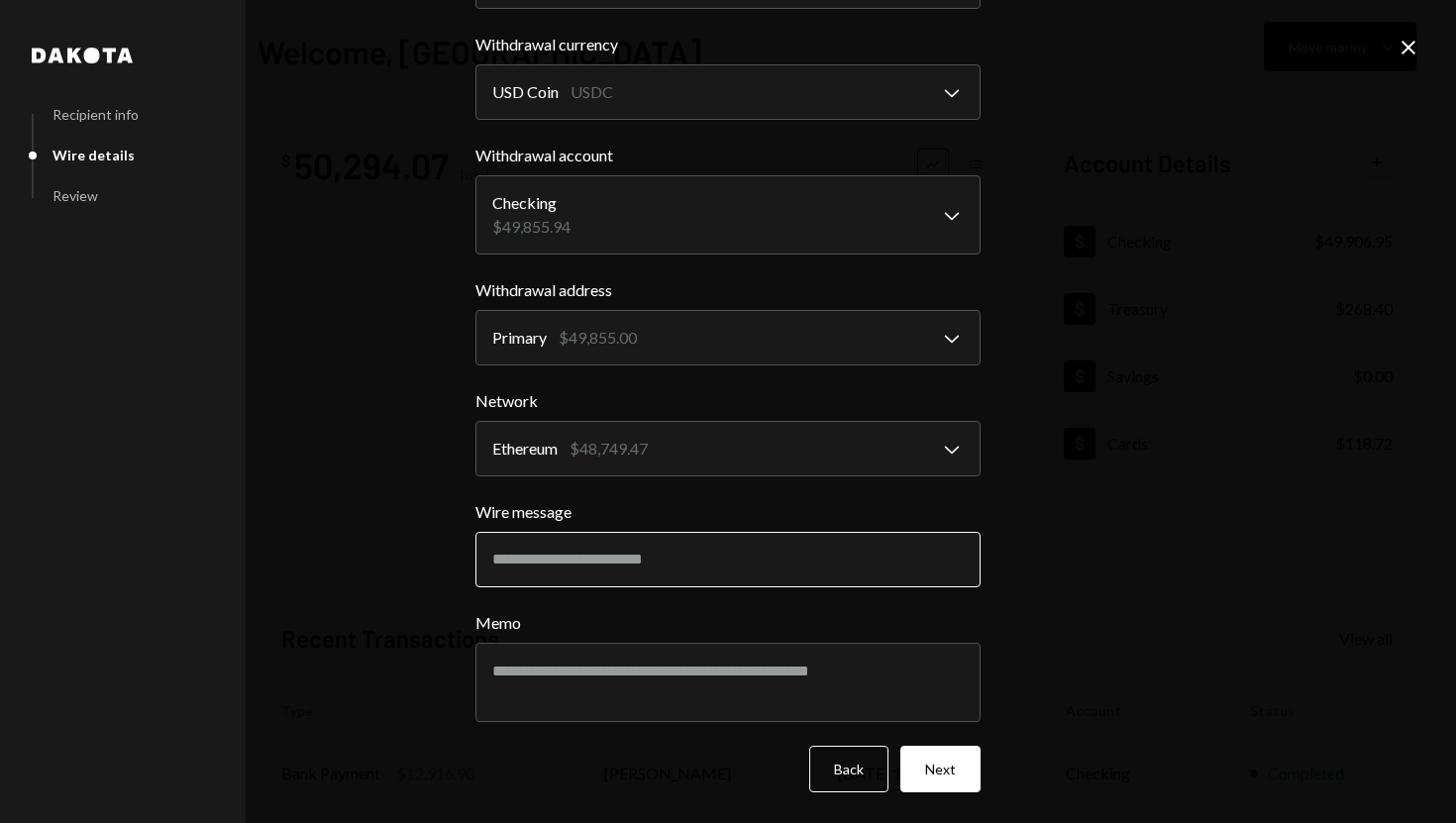 click on "Wire message" at bounding box center (728, 560) 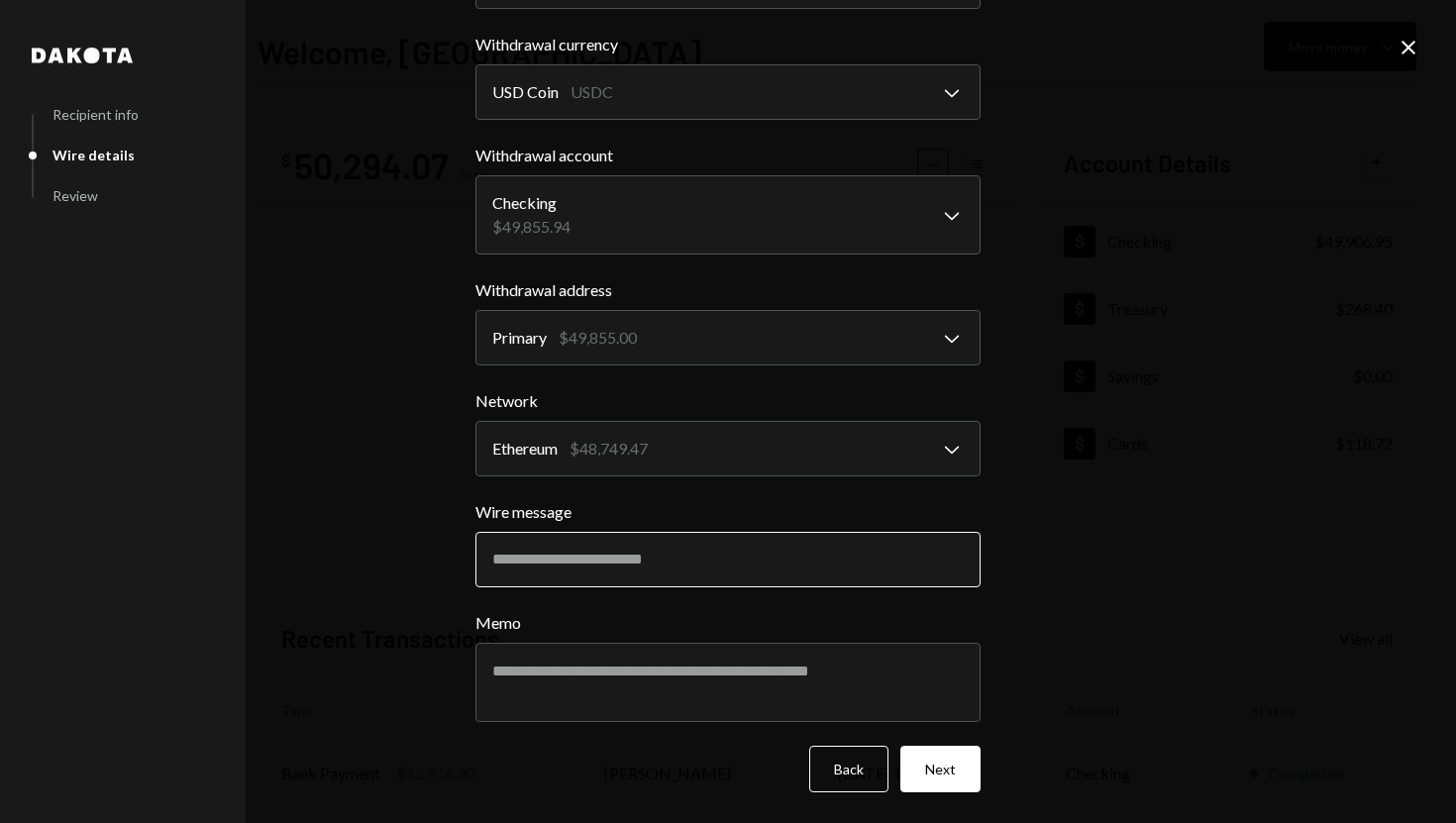 click on "Wire message" at bounding box center [728, 560] 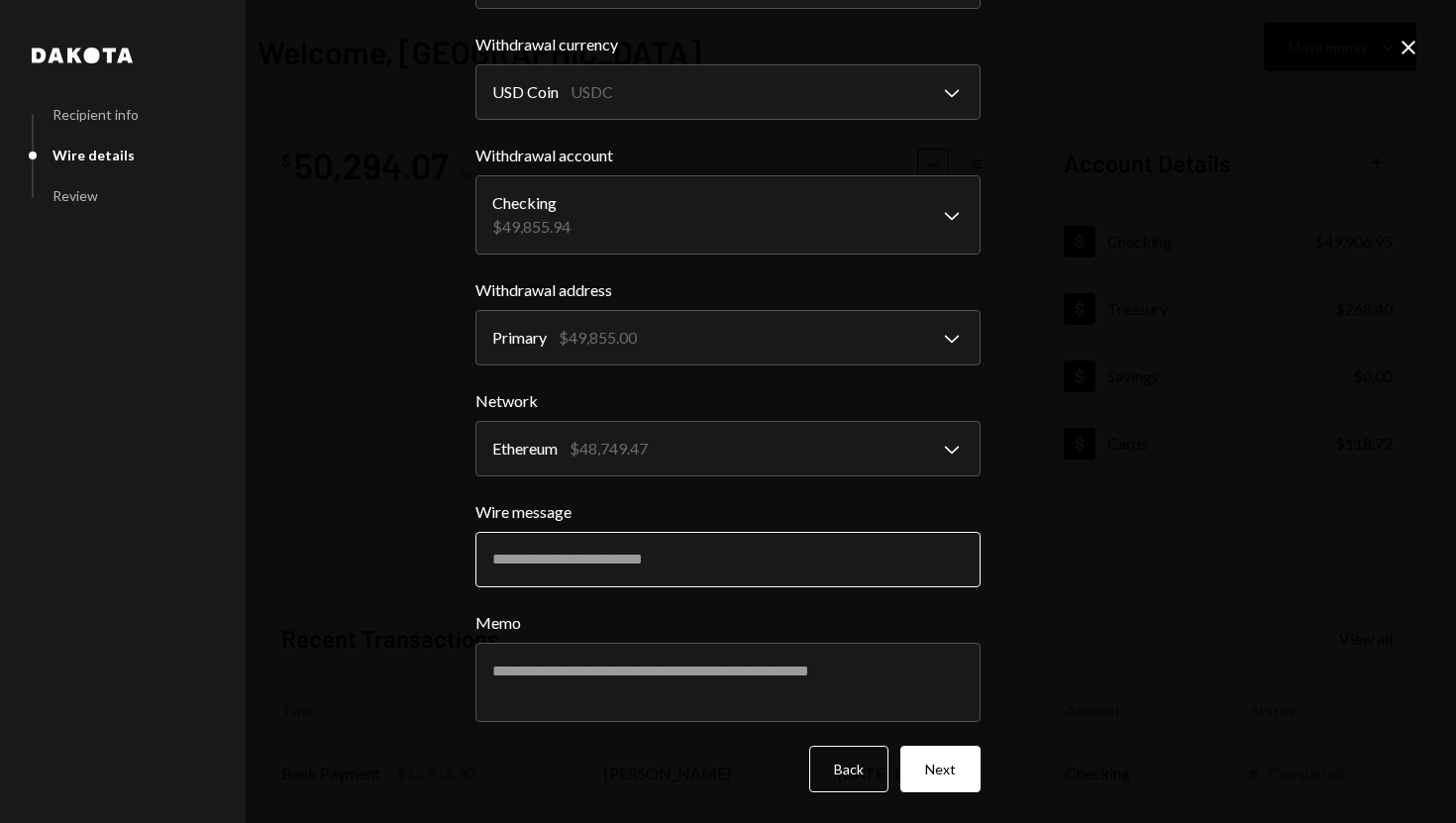 click on "Wire message" at bounding box center [728, 560] 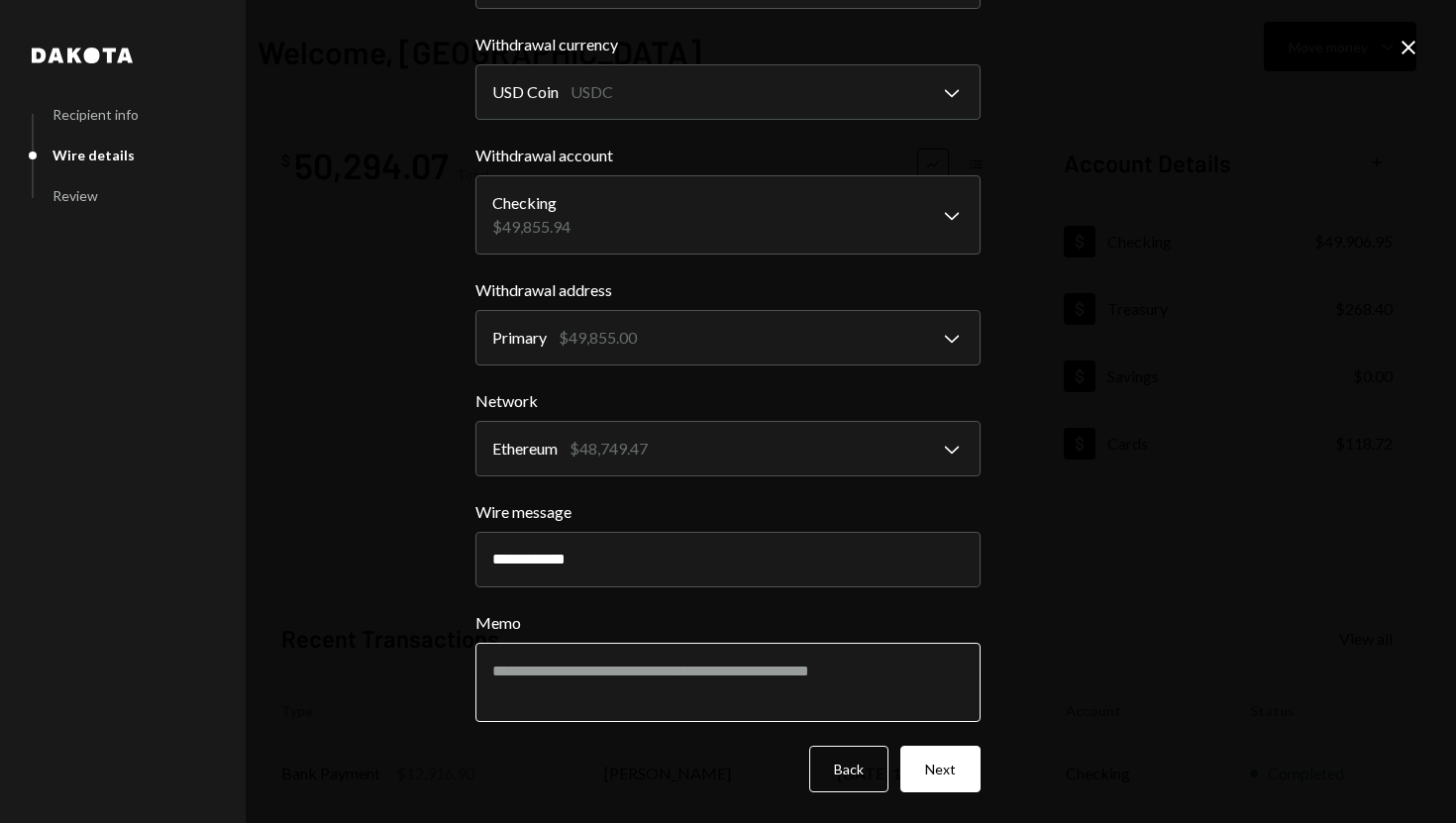 type on "**********" 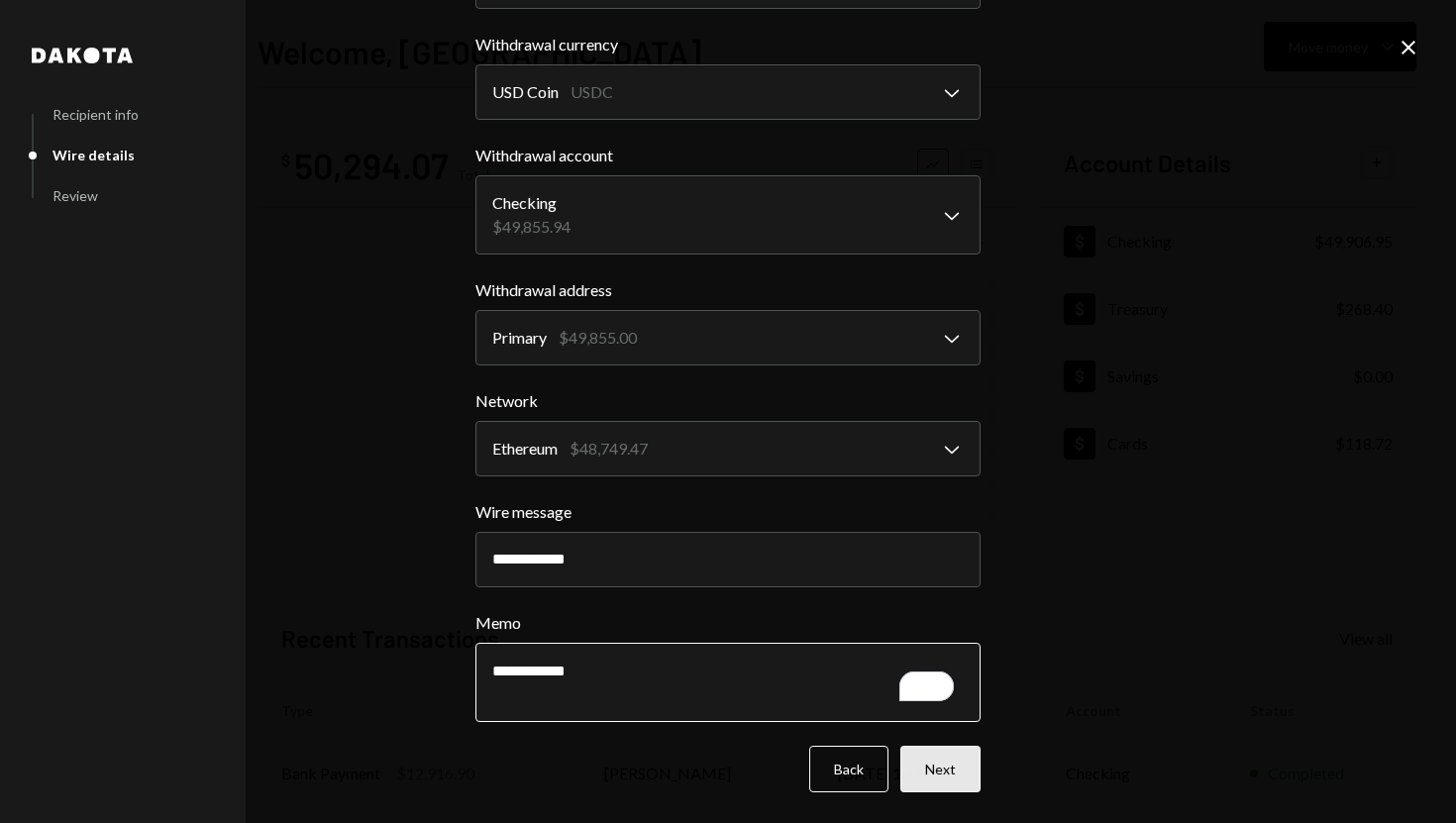 type on "**********" 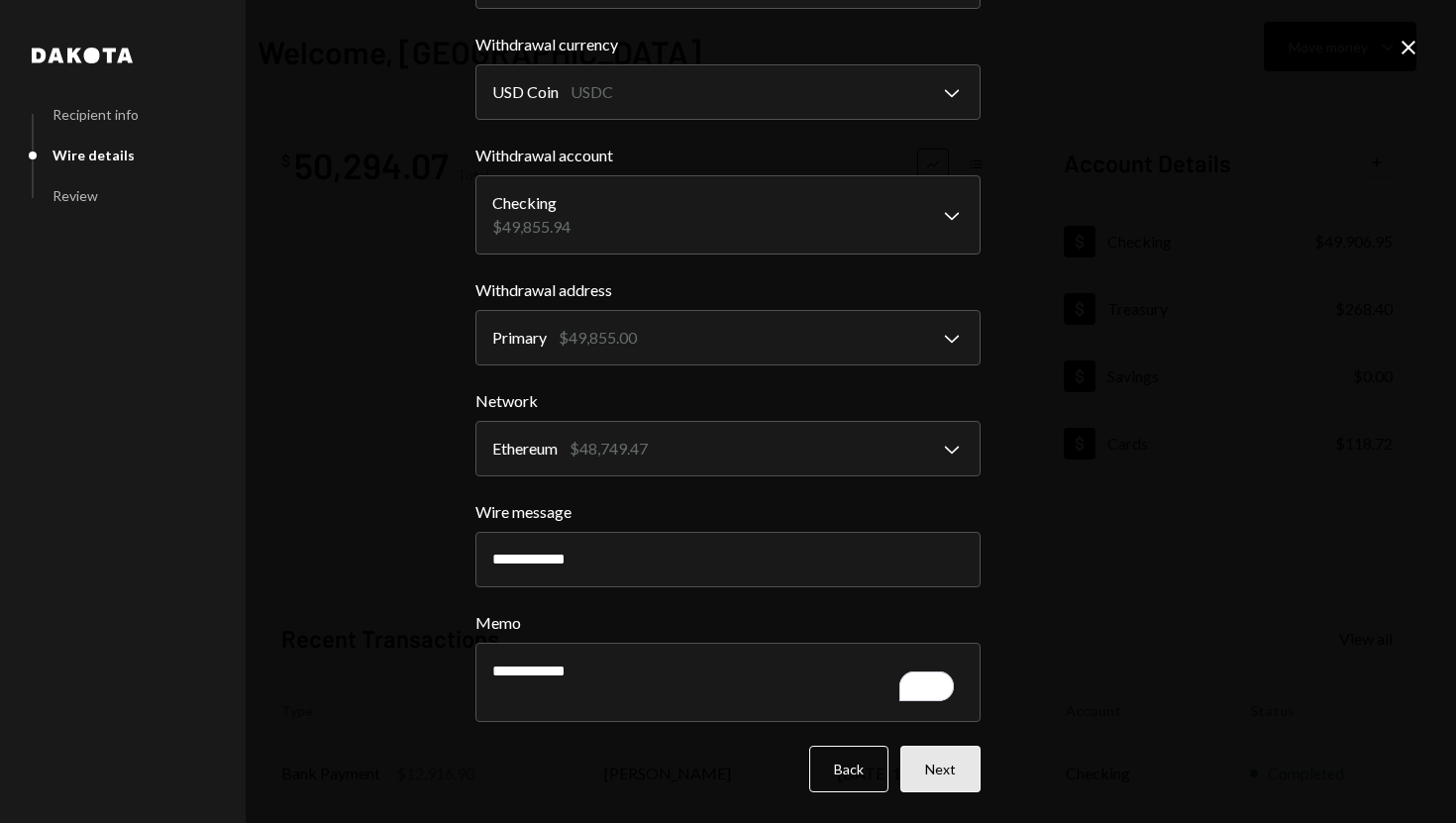click on "Next" at bounding box center (940, 769) 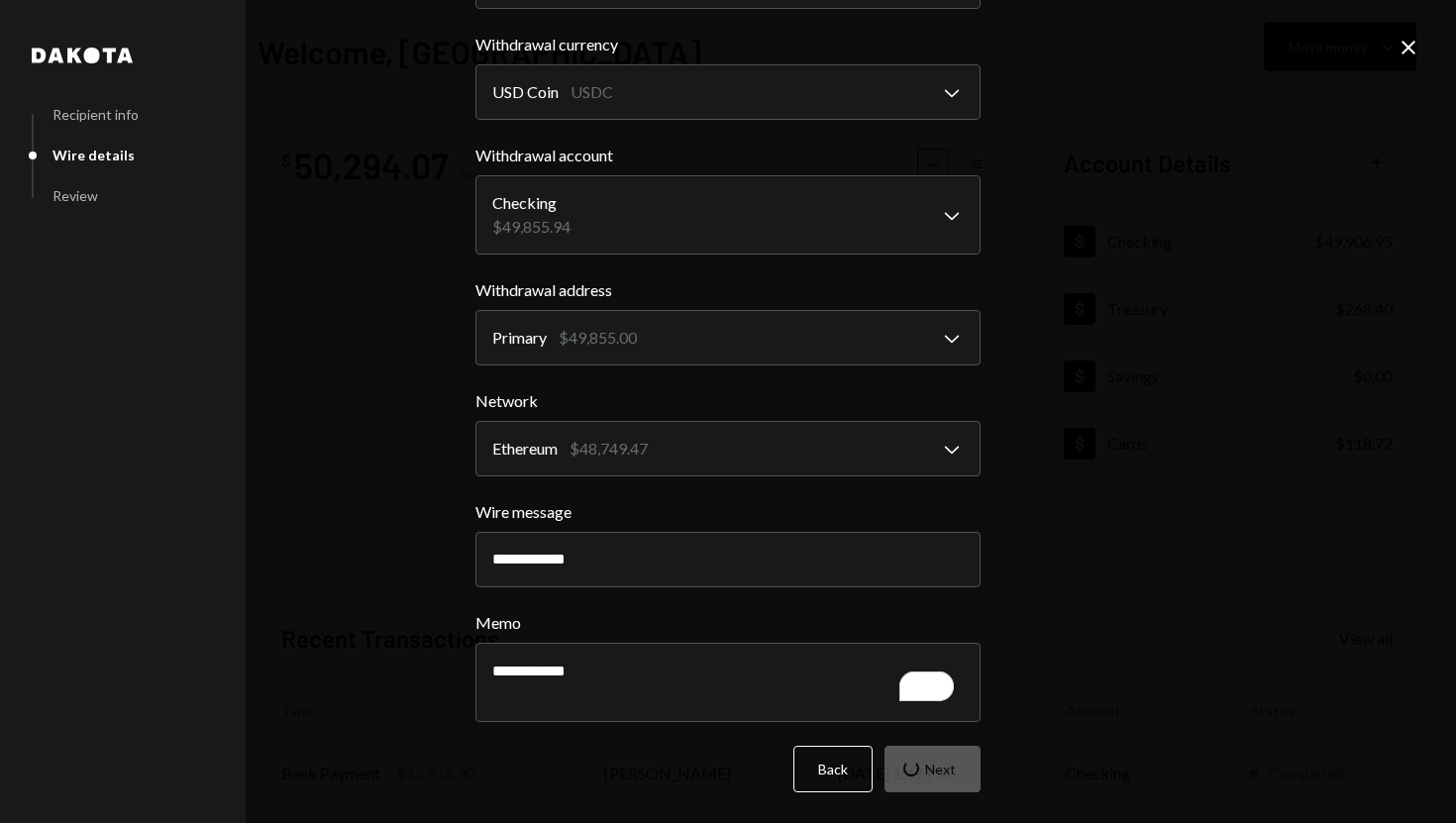 scroll, scrollTop: 0, scrollLeft: 0, axis: both 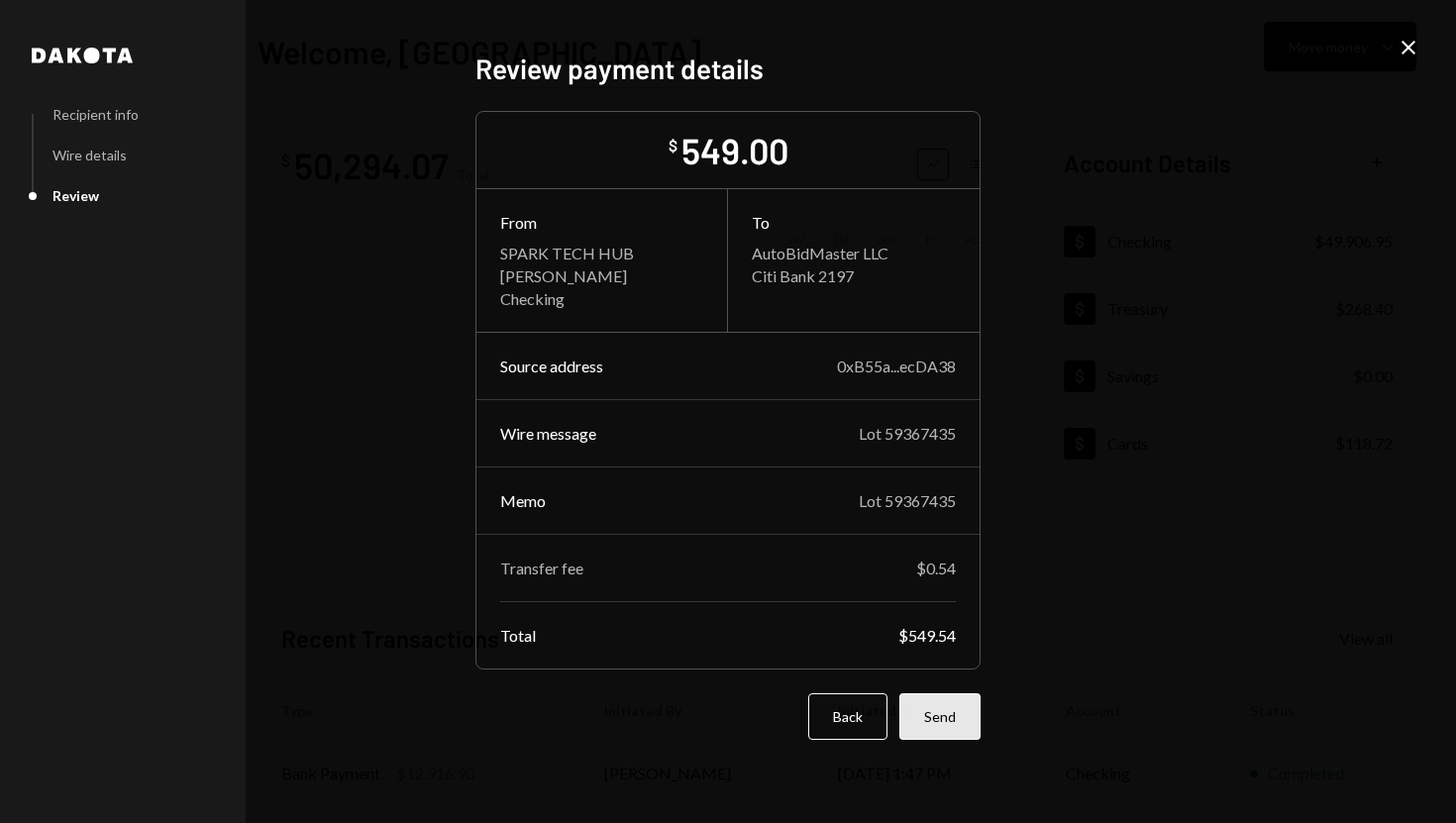 click on "Send" at bounding box center [940, 716] 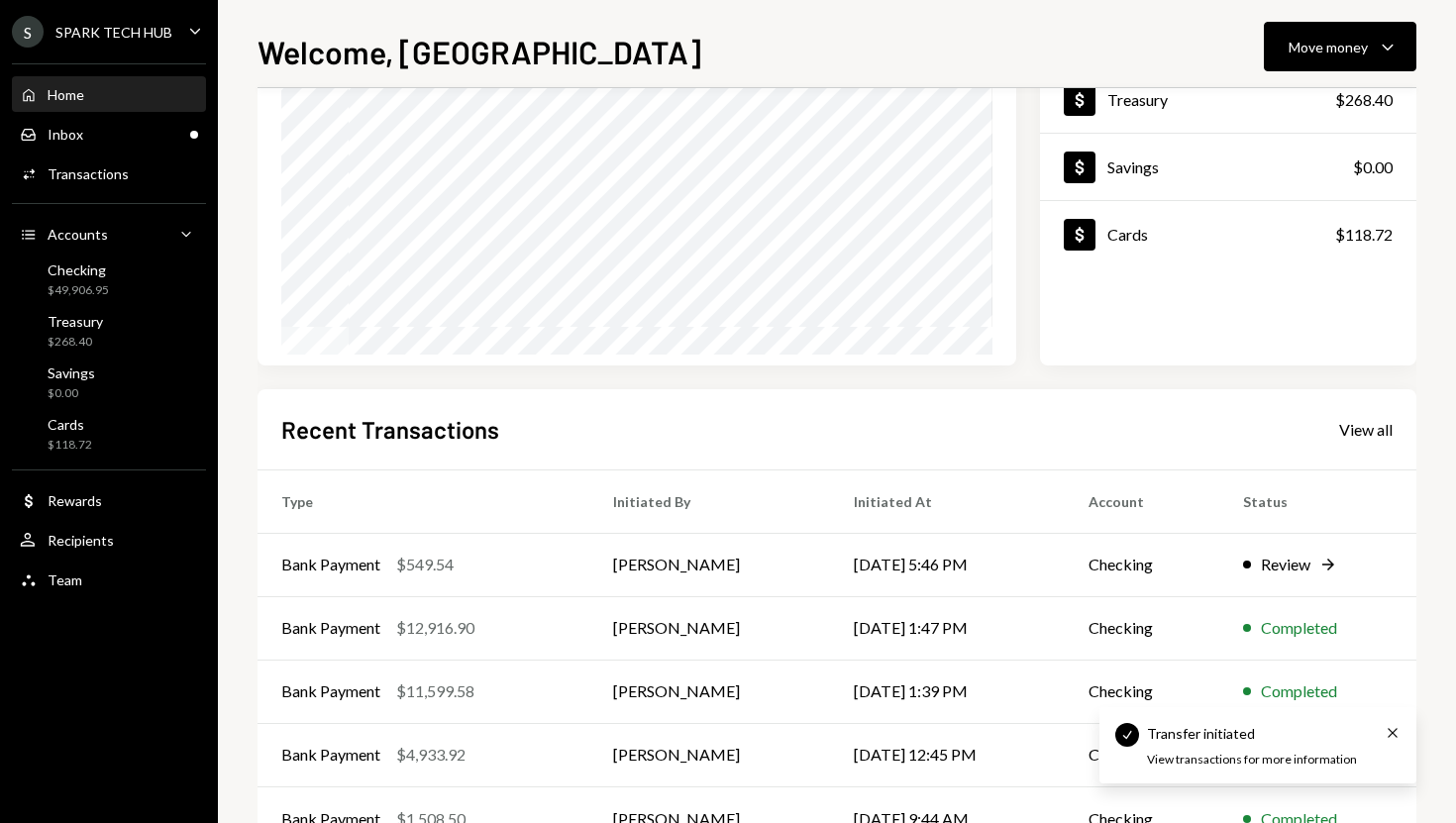 scroll, scrollTop: 223, scrollLeft: 0, axis: vertical 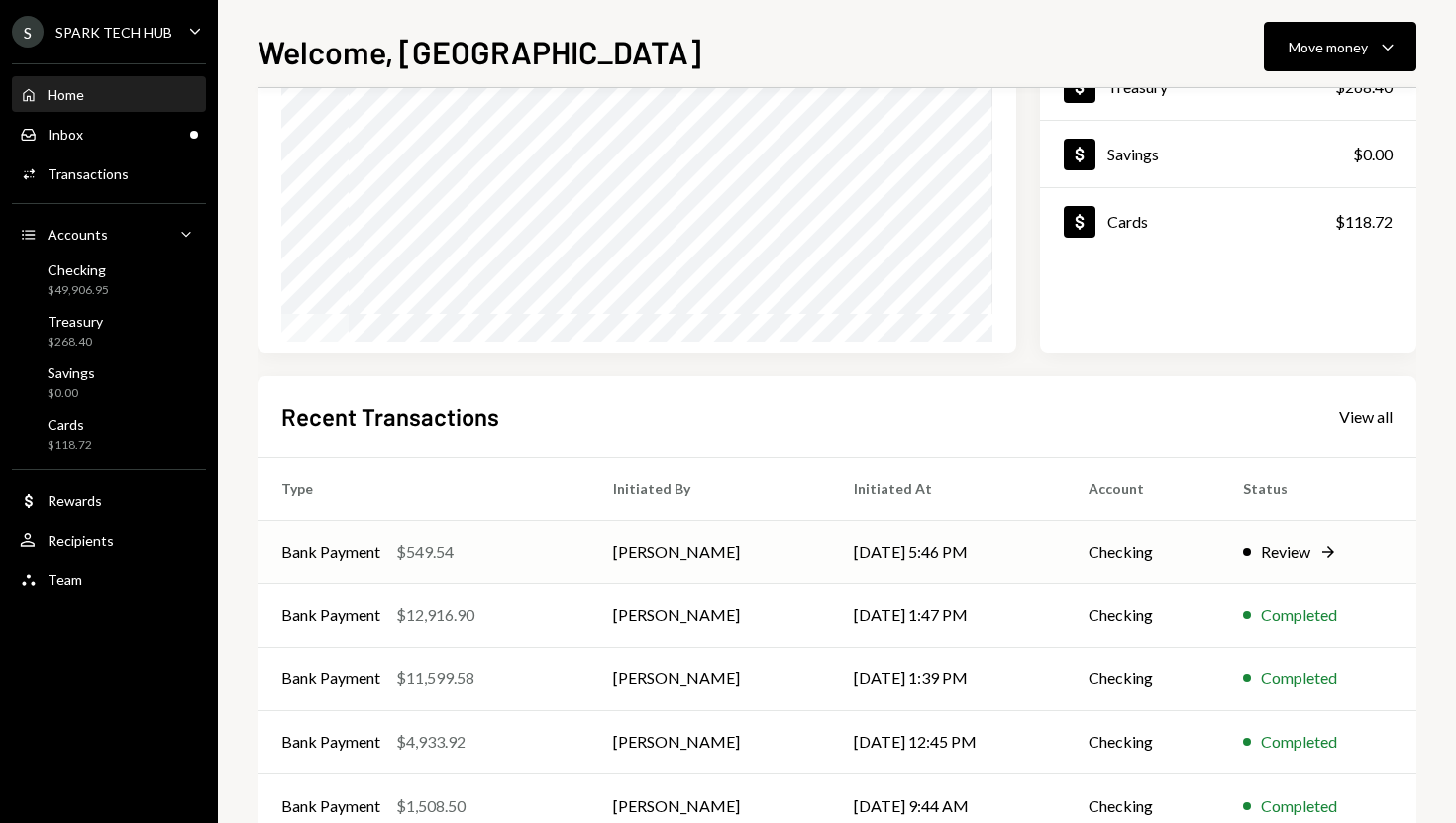 click on "[PERSON_NAME]" at bounding box center [709, 552] 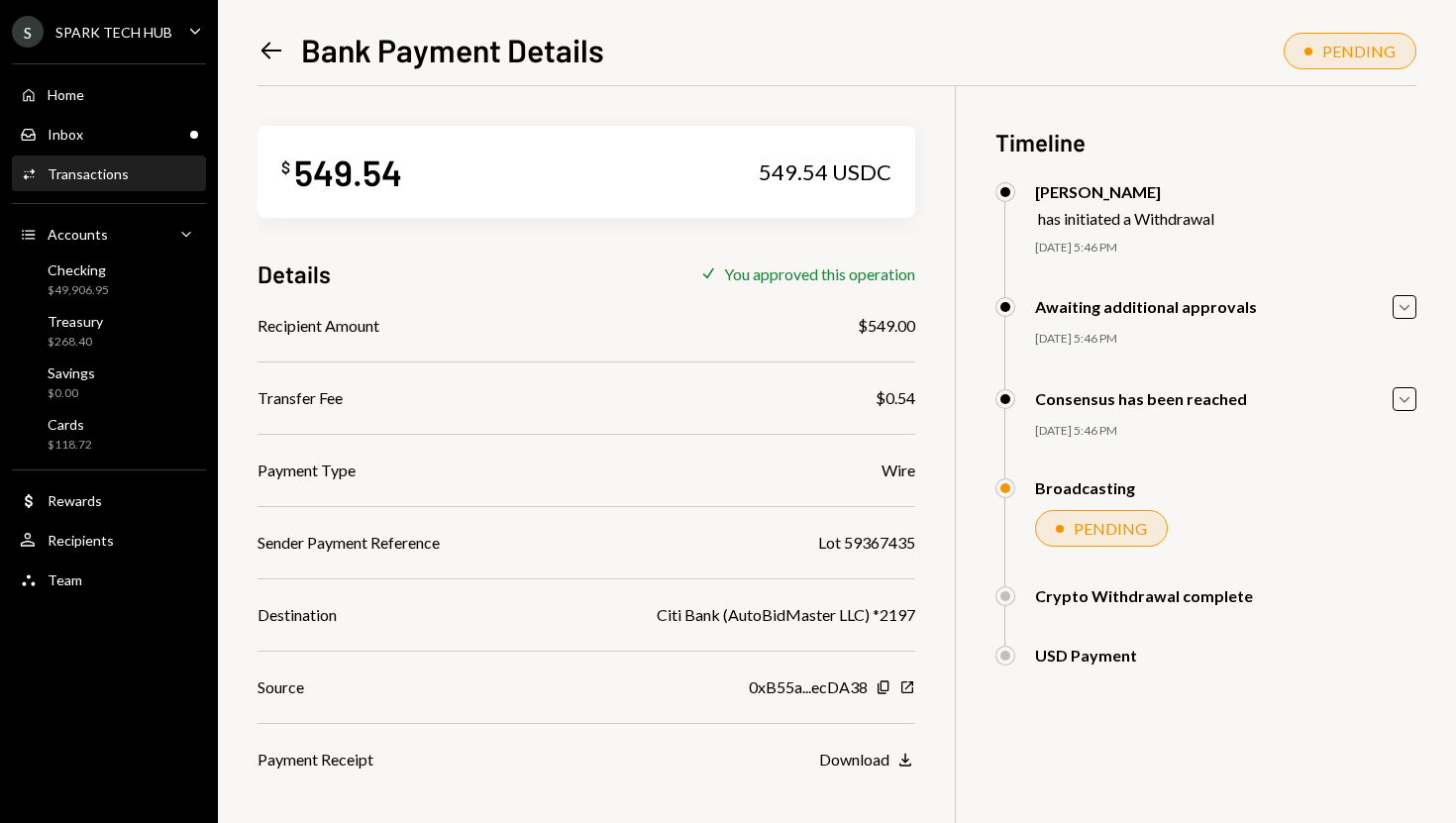 click on "549.54" at bounding box center (348, 171) 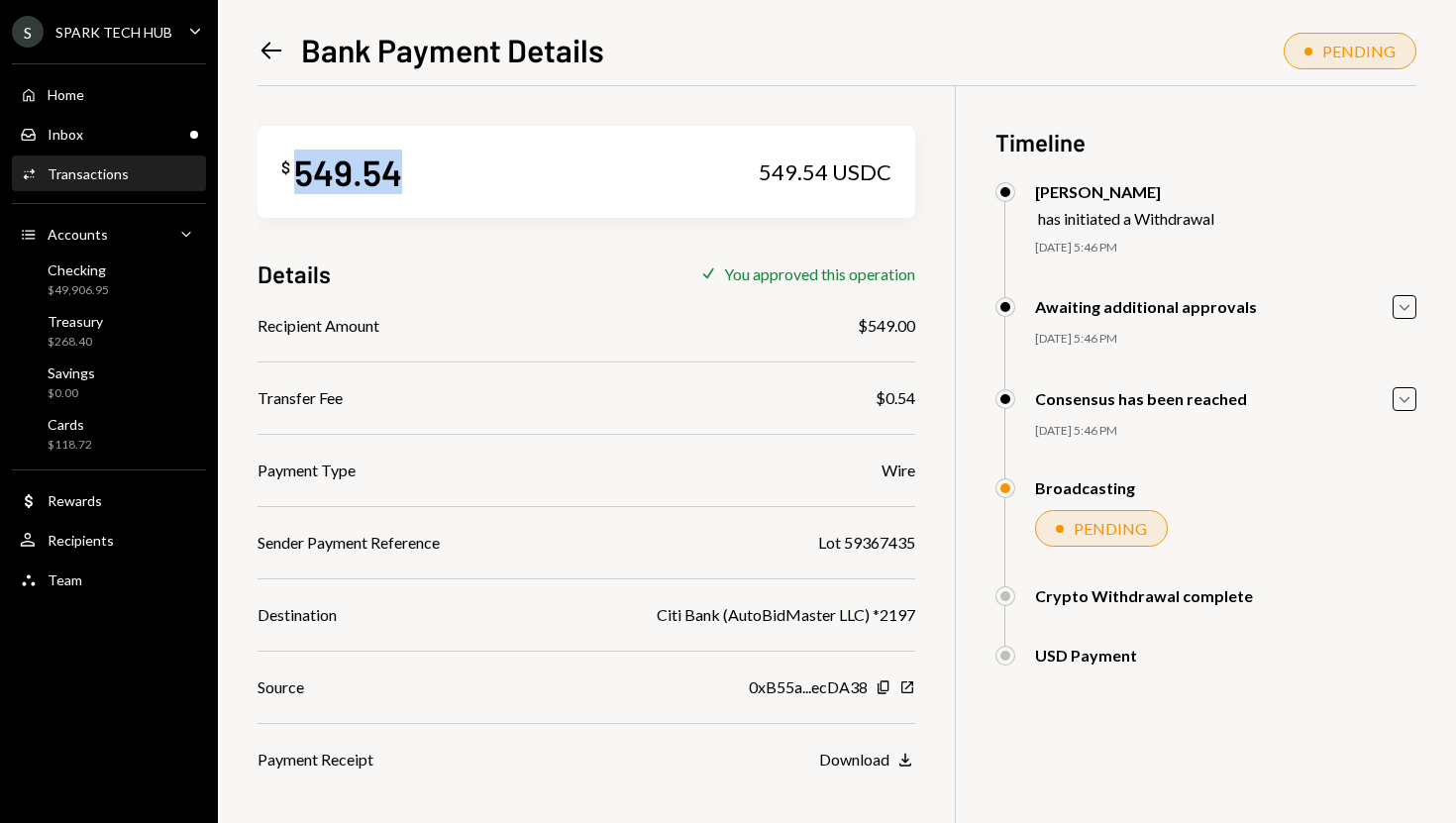 copy on "549.54" 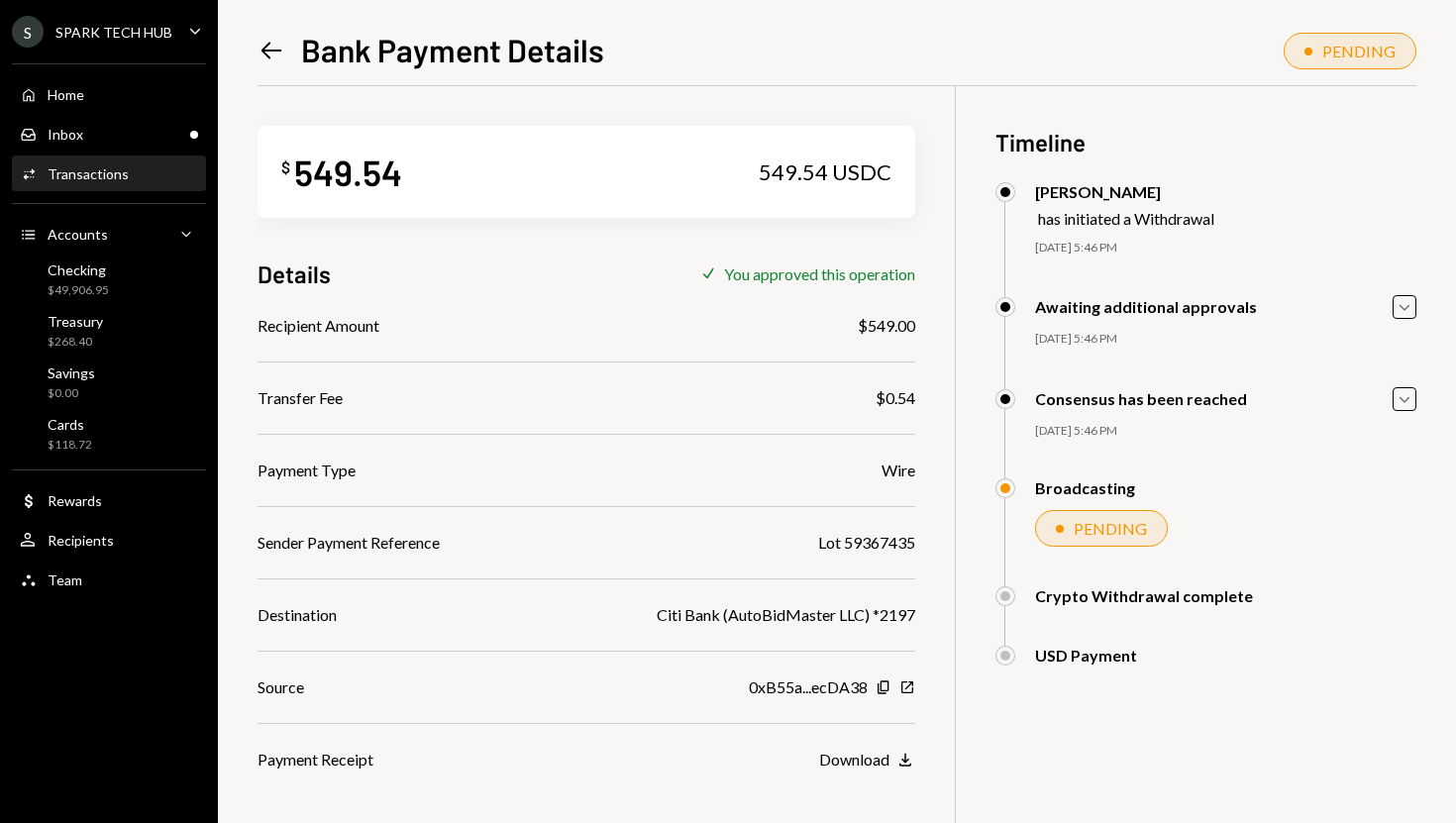 click on "549.54" at bounding box center (348, 171) 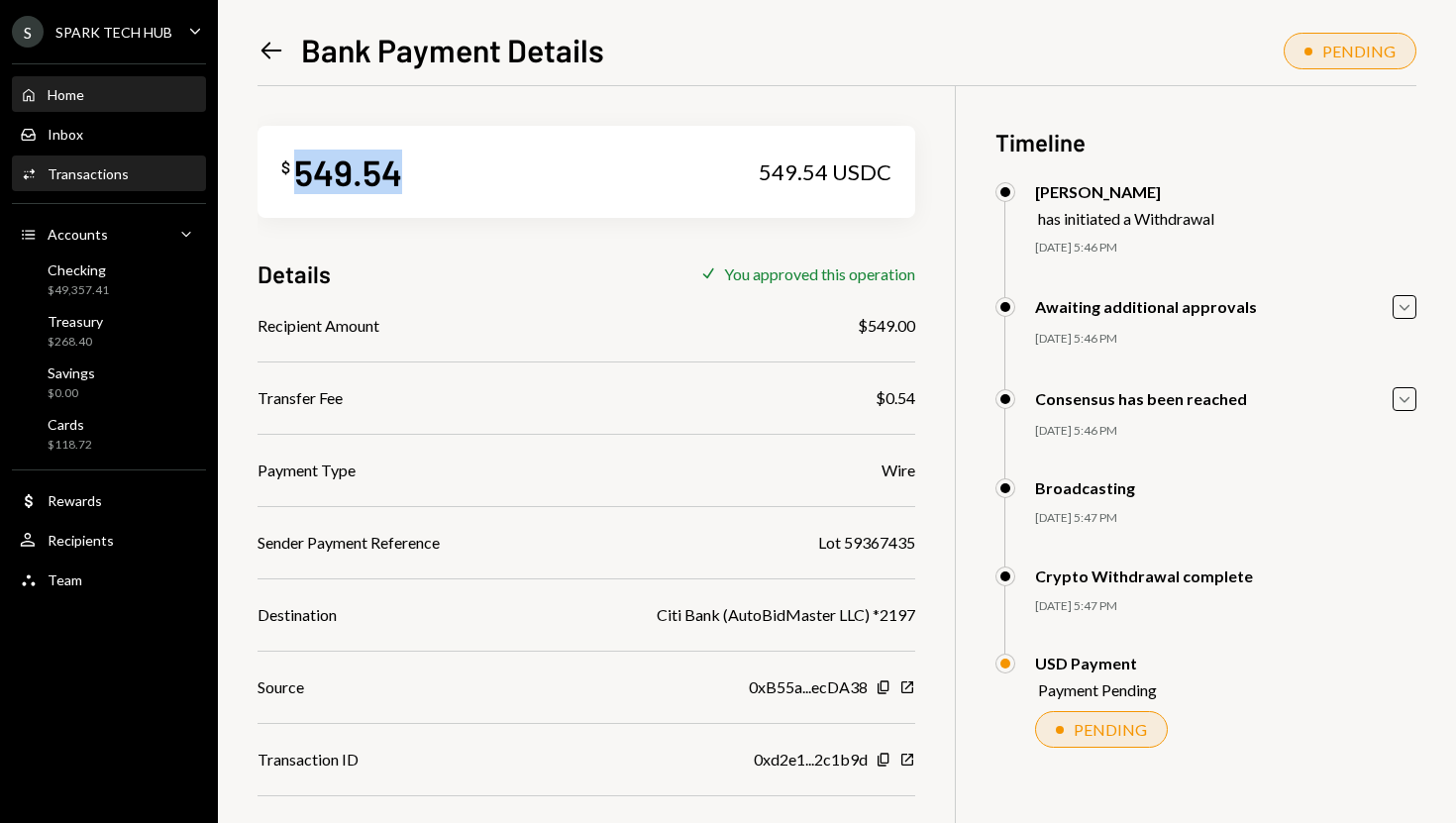 click on "Home Home" at bounding box center [109, 95] 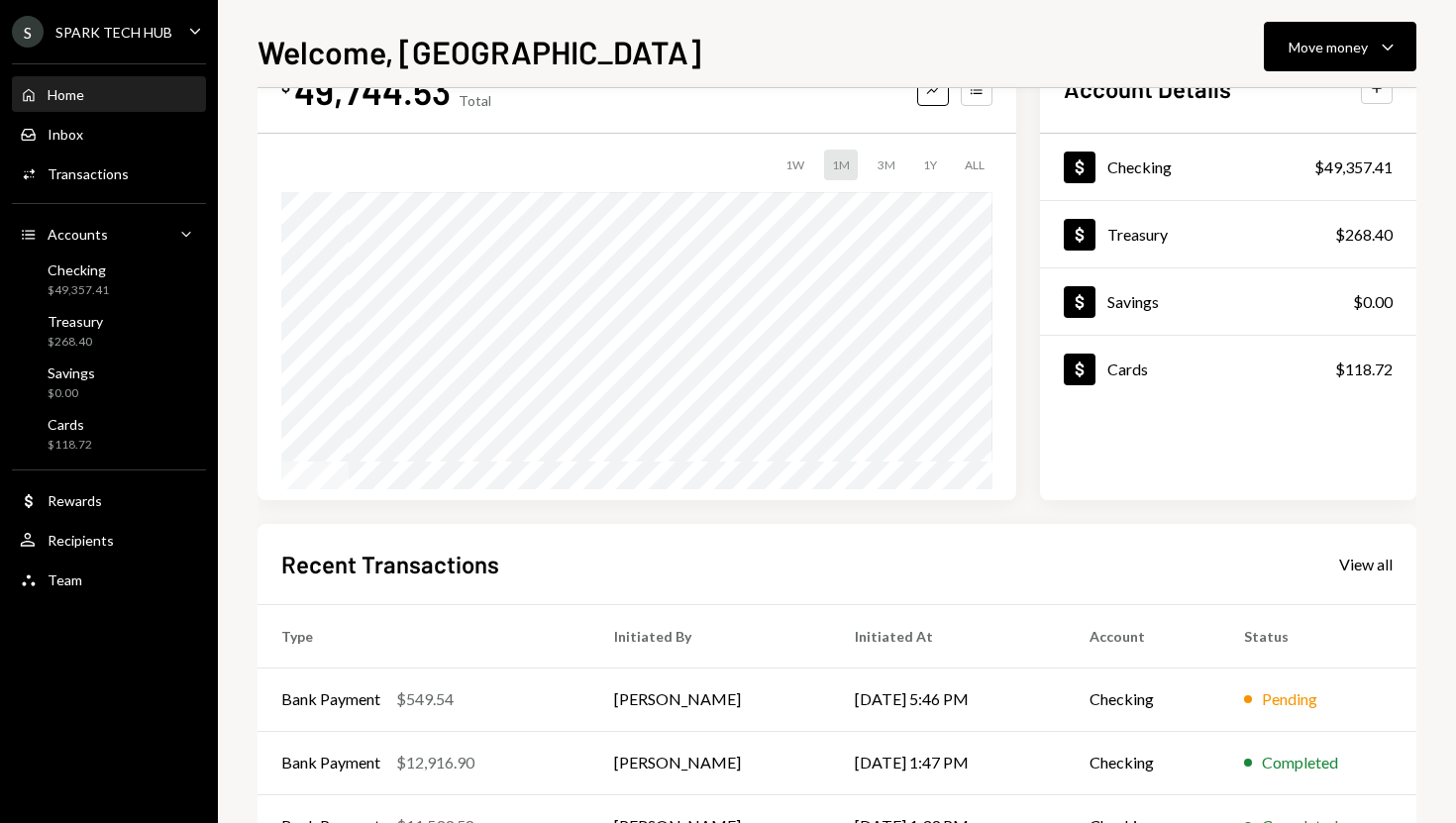 scroll, scrollTop: 76, scrollLeft: 0, axis: vertical 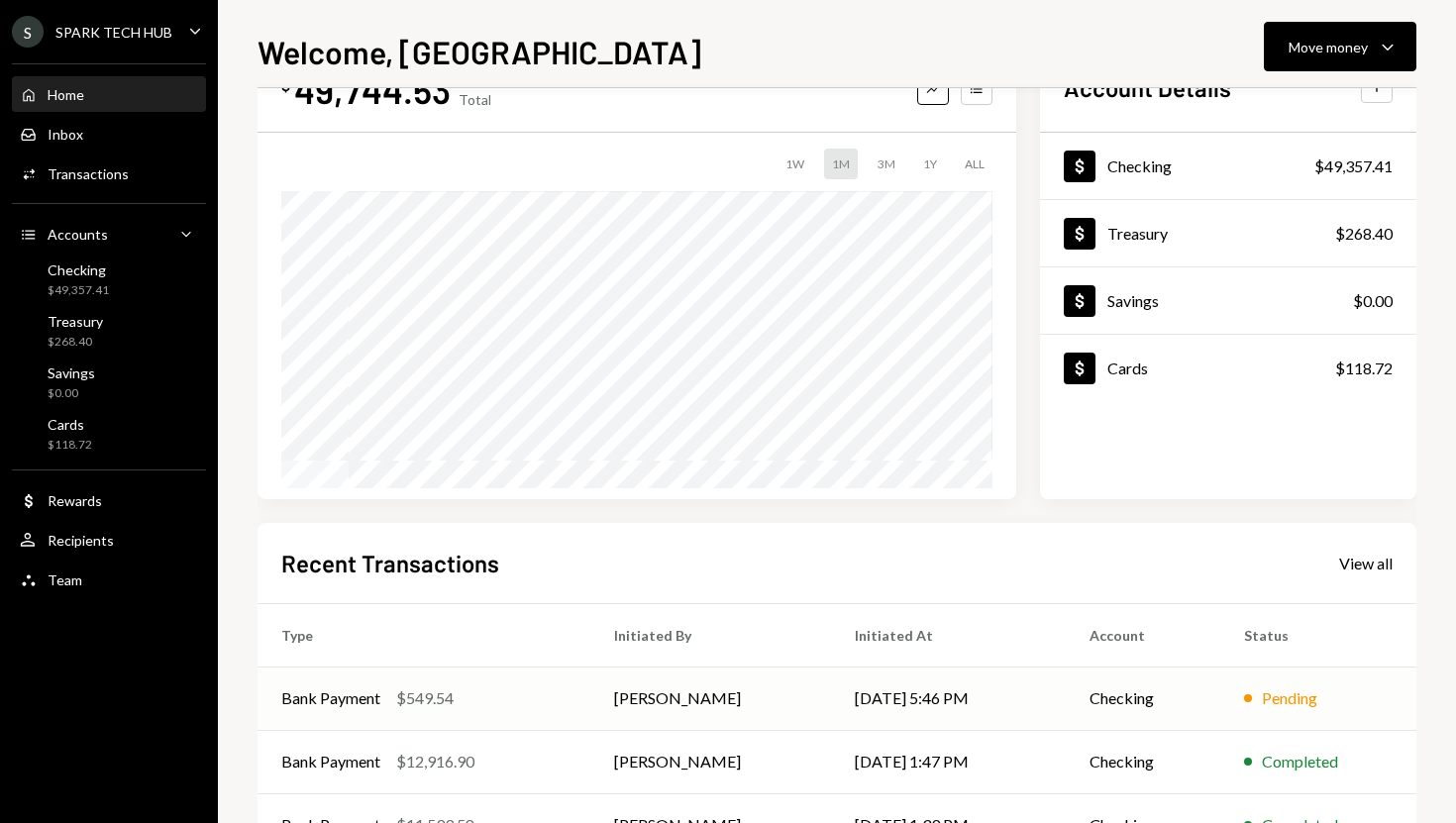 click on "$549.54" at bounding box center [425, 698] 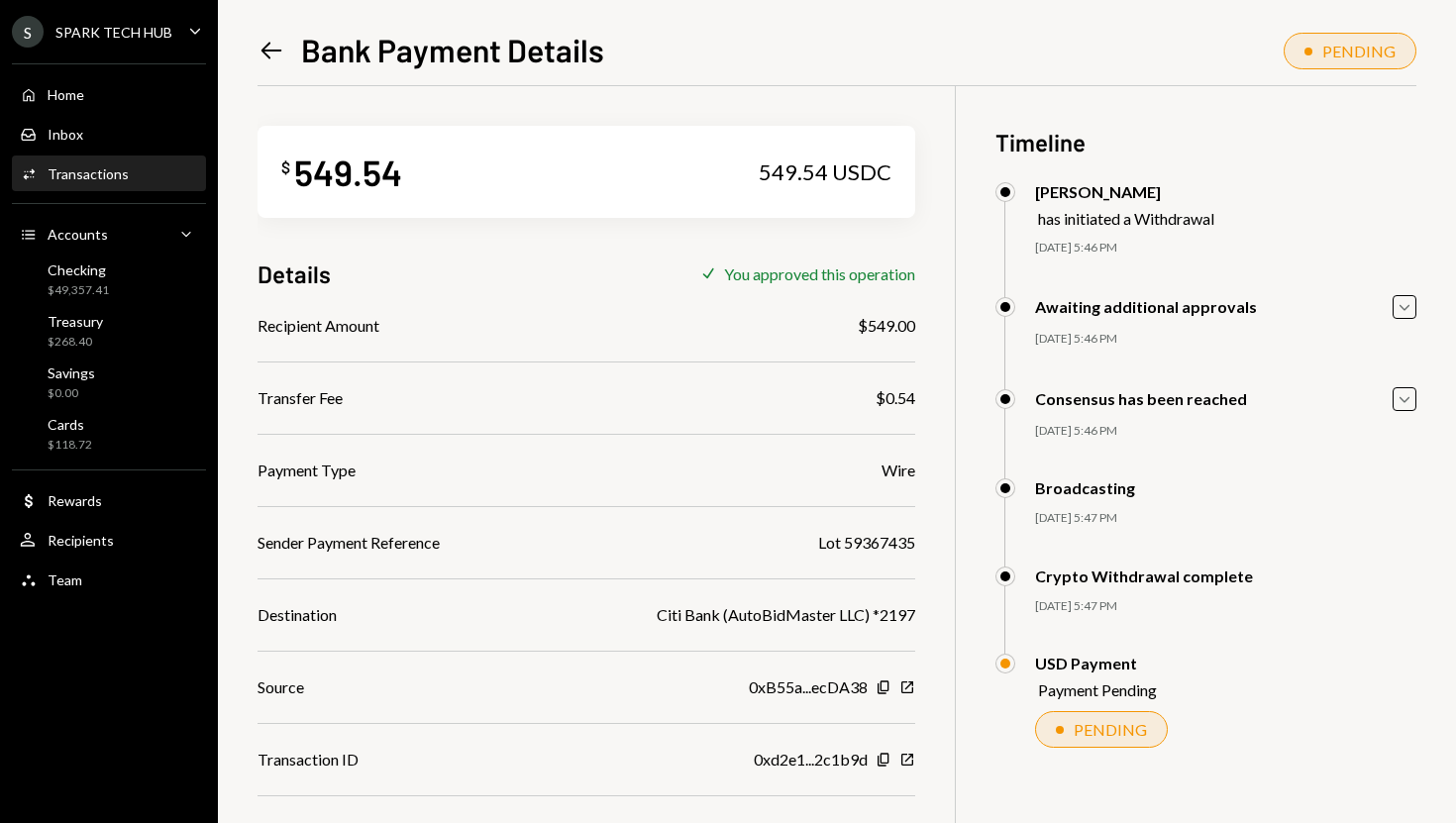 scroll, scrollTop: 86, scrollLeft: 0, axis: vertical 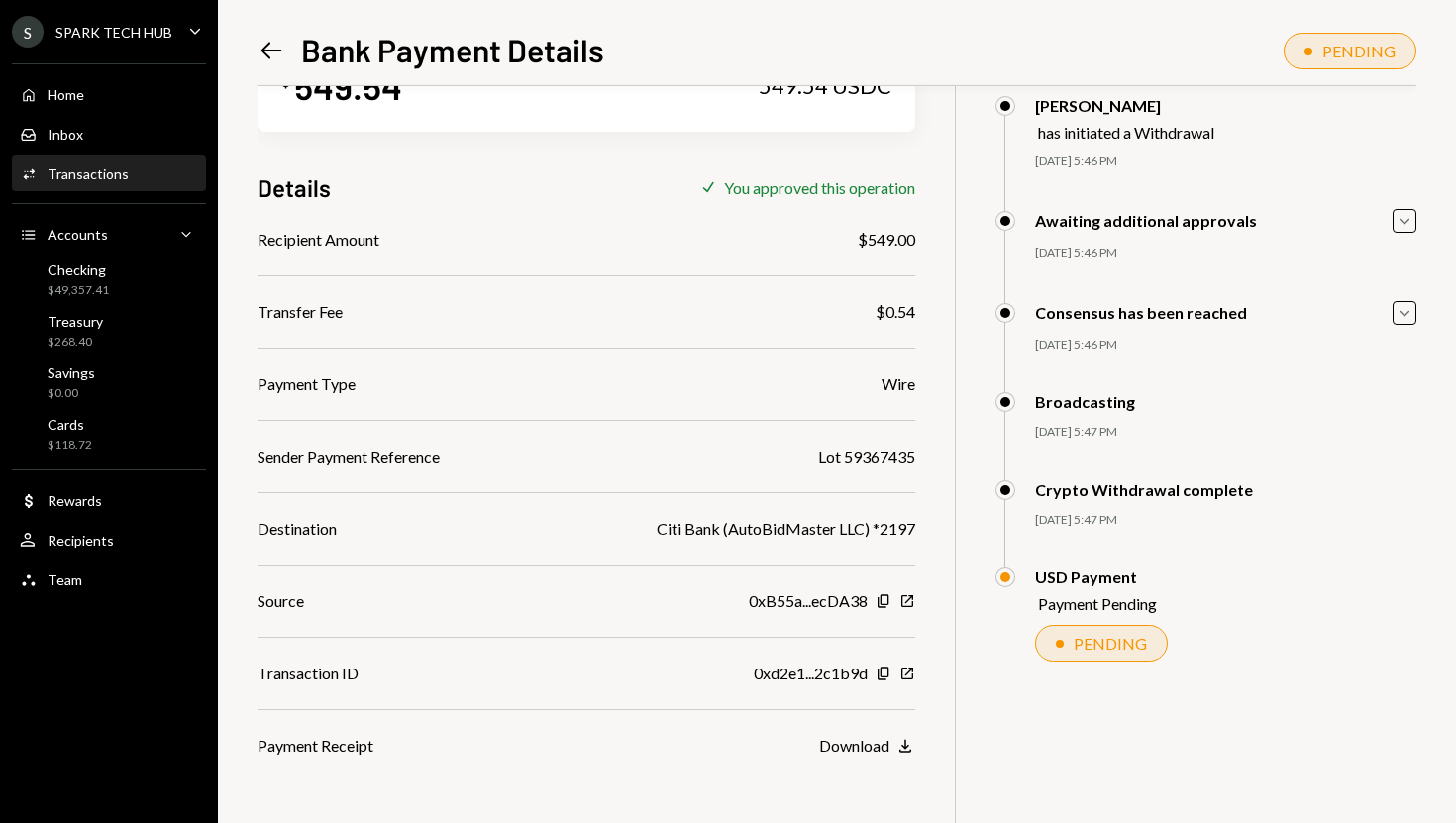 click on "Lot 59367435" at bounding box center (867, 457) 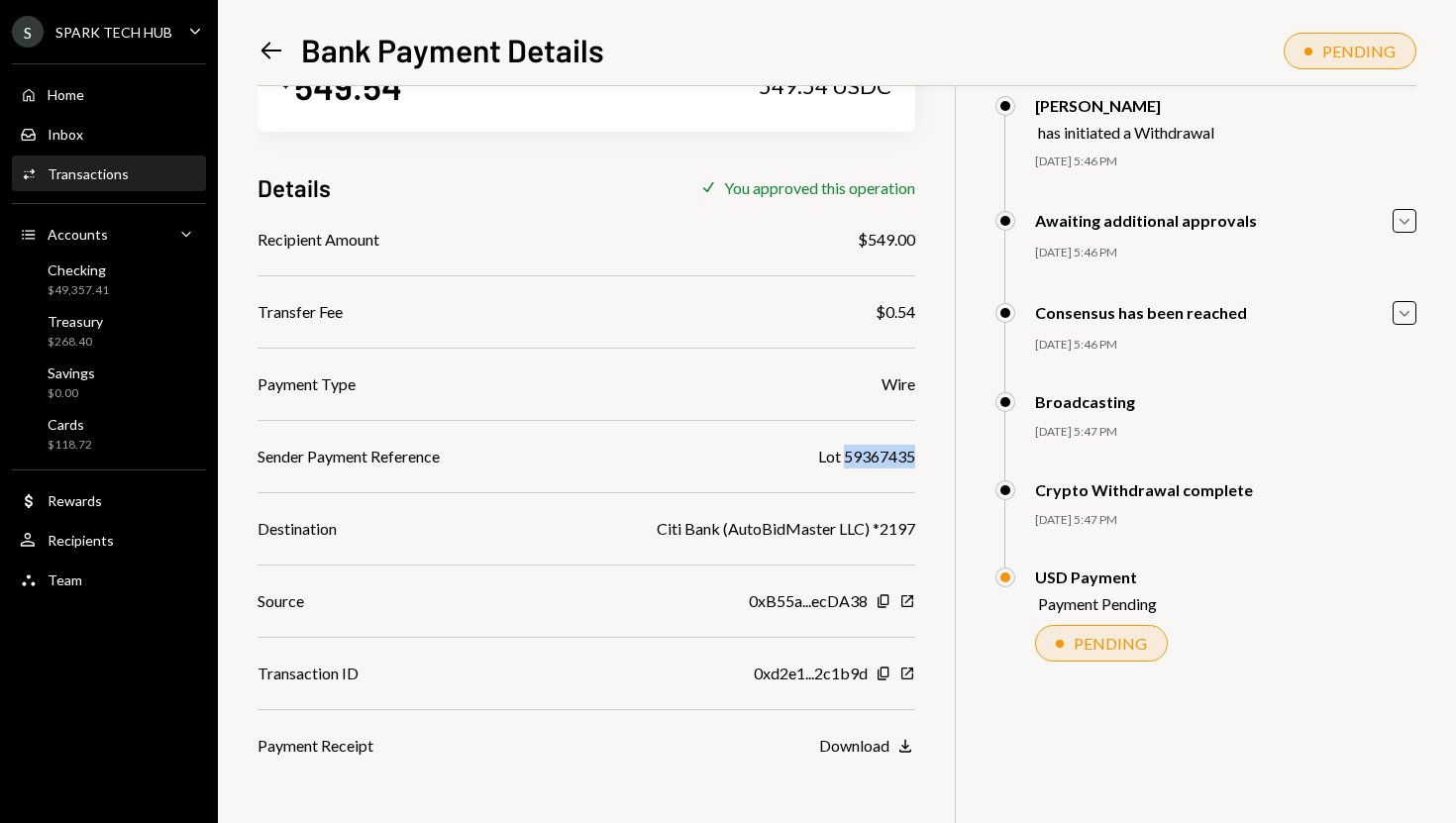 click on "Lot 59367435" at bounding box center [867, 457] 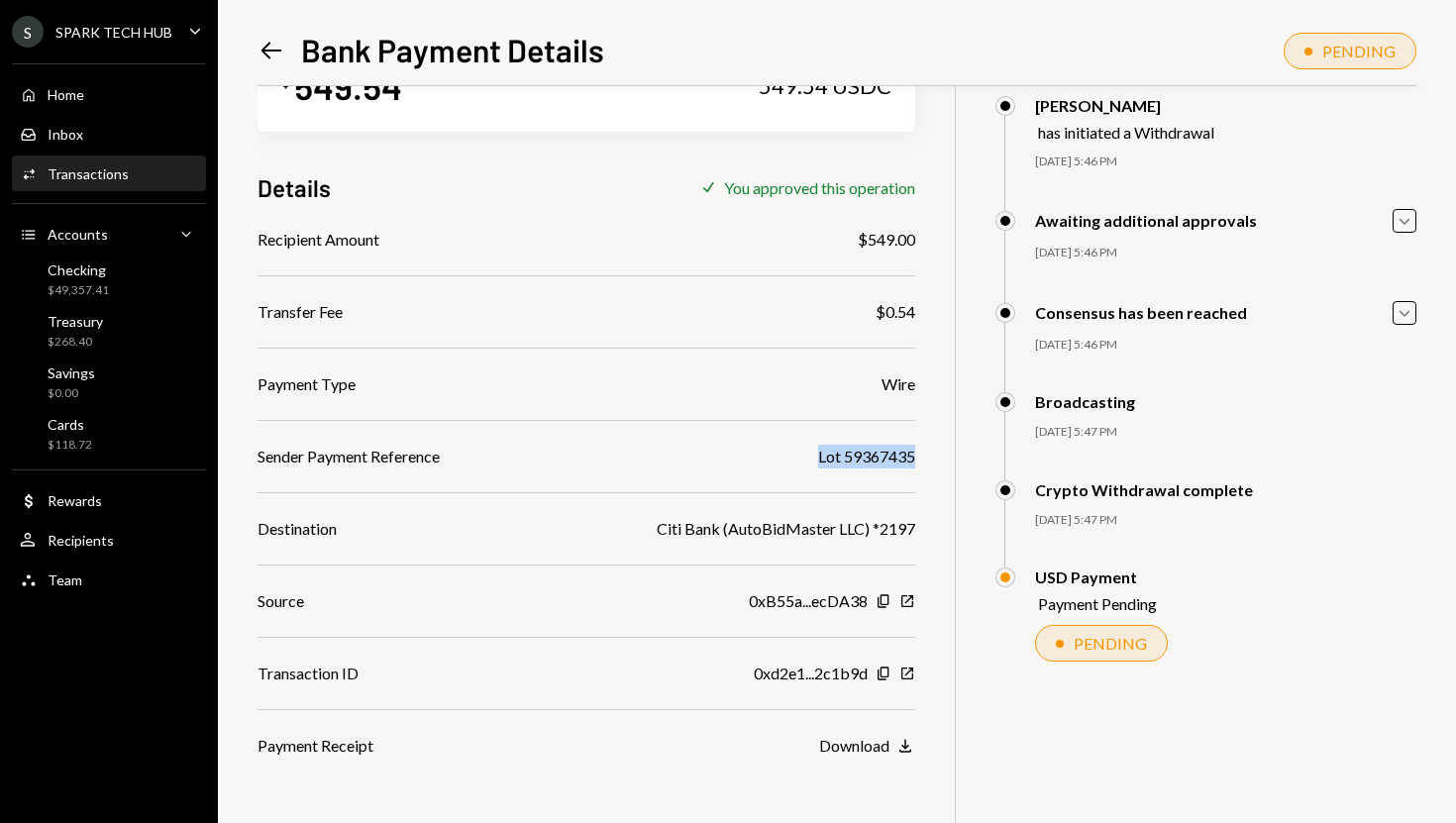 click on "Lot 59367435" at bounding box center (867, 457) 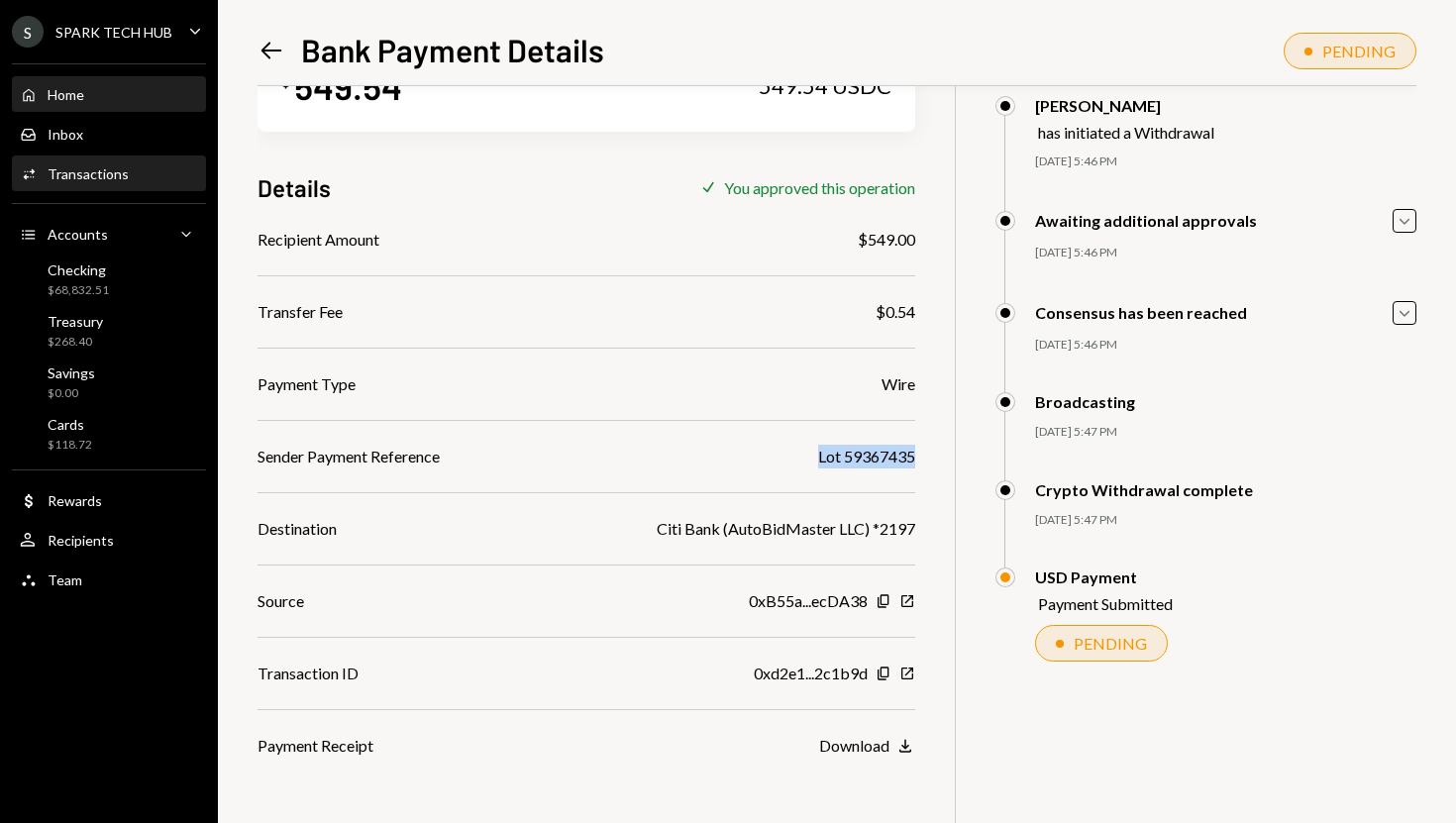 click on "Home Home" at bounding box center (109, 95) 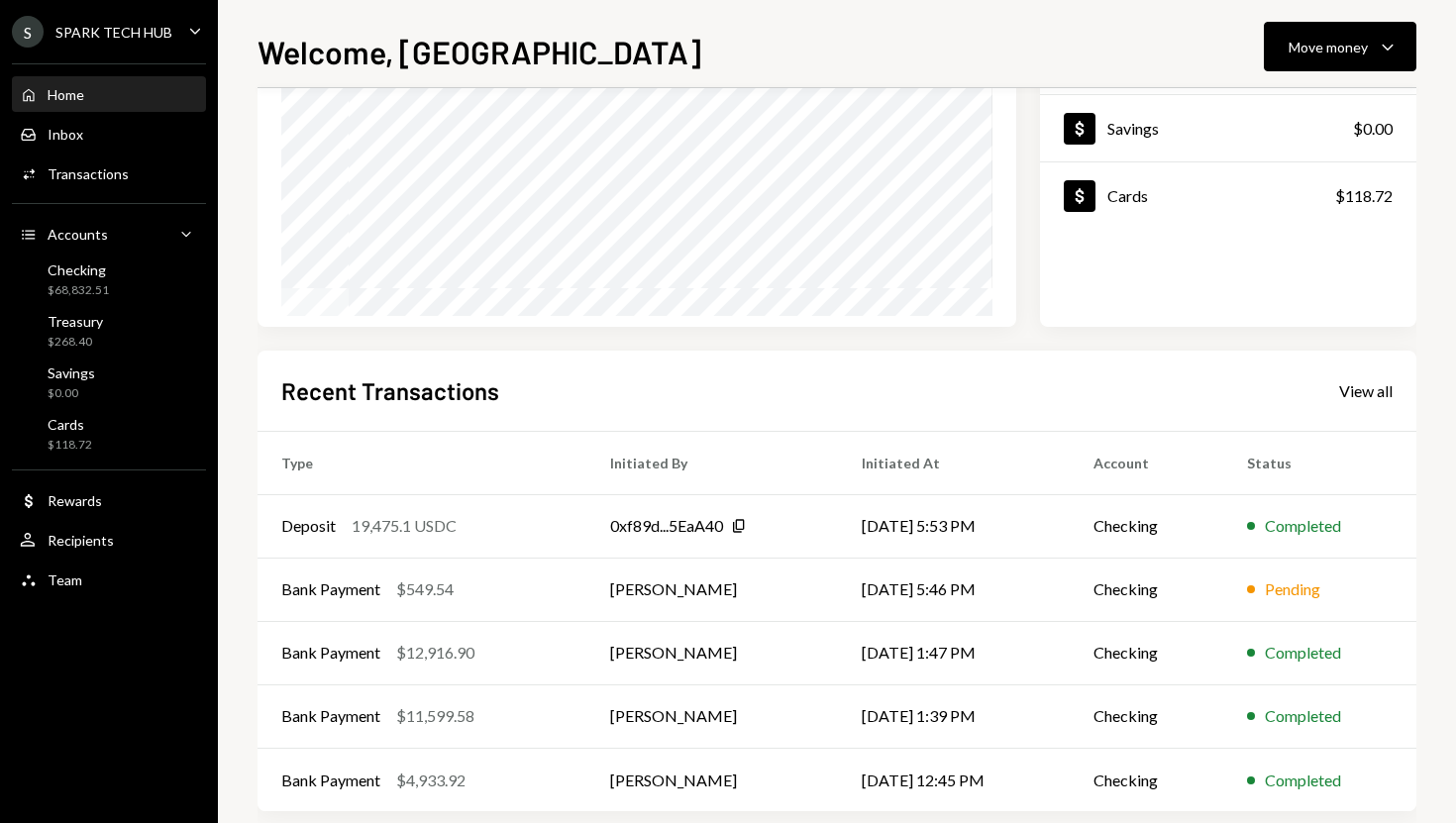 scroll, scrollTop: 276, scrollLeft: 0, axis: vertical 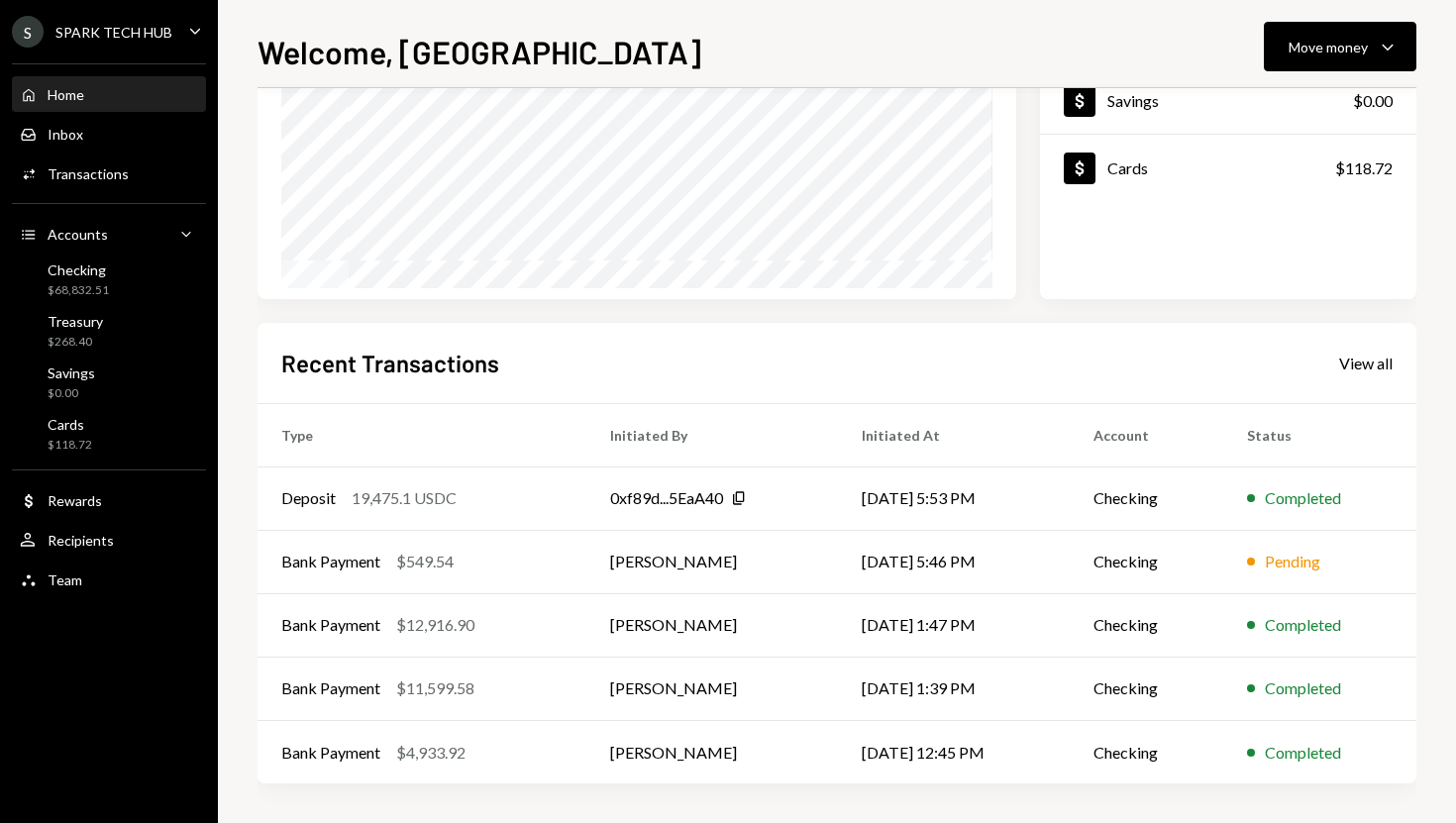 click on "Welcome, [PERSON_NAME] Move money Caret Down $ 69,219.63 Total Graph Accounts 1W 1M 3M 1Y ALL Account Details Plus Dollar Checking $68,832.51 Dollar Treasury $268.40 Dollar Savings $0.00 Dollar Cards $118.72 Recent Transactions View all Type Initiated By Initiated At Account Status Deposit 19,475.1  USDC 0xf89d...5EaA40 Copy [DATE] 5:53 PM Checking Completed Bank Payment $549.54 [PERSON_NAME] [DATE] 5:46 PM Checking Pending Bank Payment $12,916.90 [PERSON_NAME] [DATE] 1:47 PM Checking Completed Bank Payment $11,599.58 [PERSON_NAME] [DATE] 1:39 PM Checking Completed Bank Payment $4,933.92 [PERSON_NAME] [DATE] 12:45 PM Checking Completed" at bounding box center (837, 411) 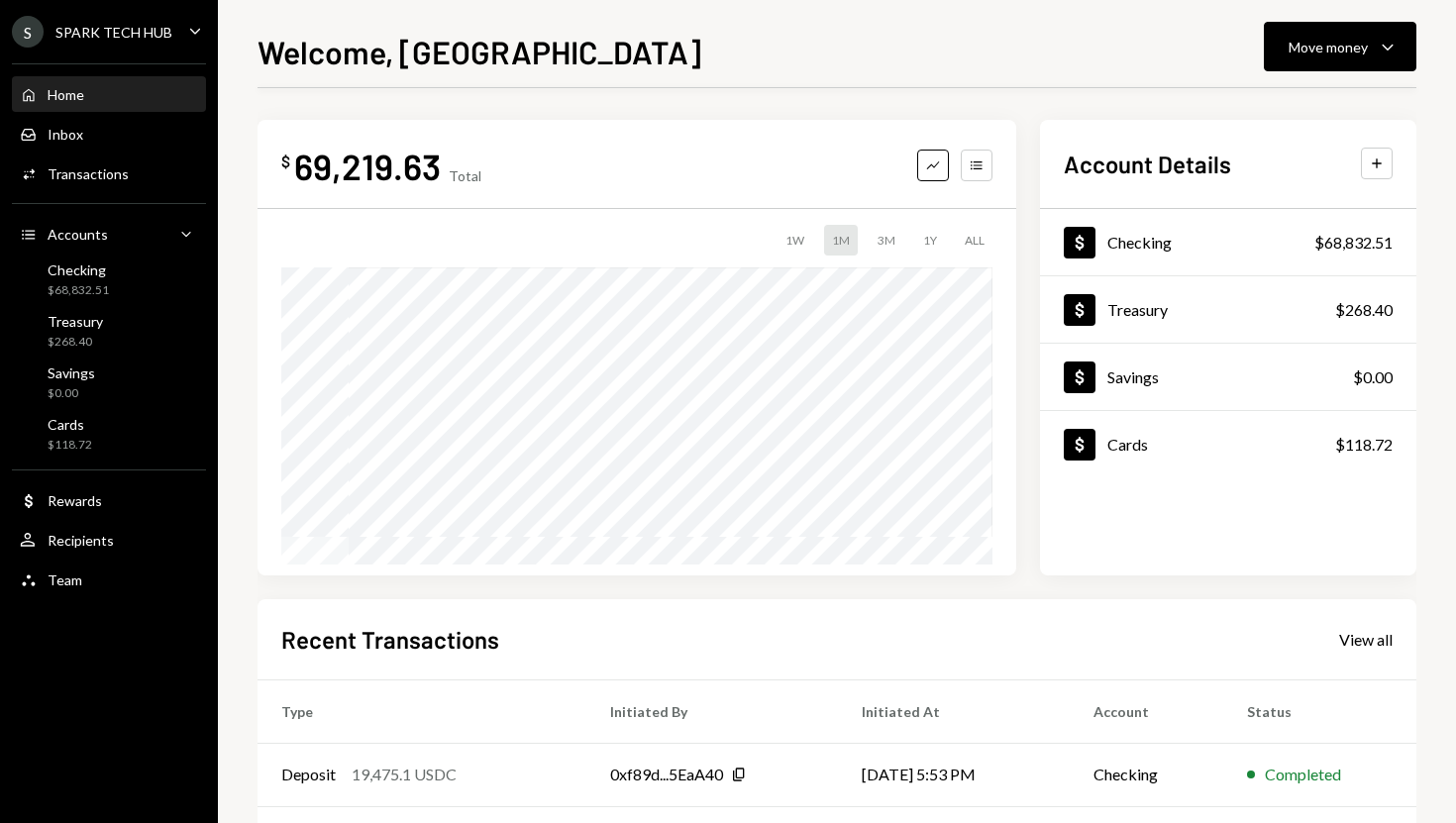 scroll, scrollTop: 0, scrollLeft: 0, axis: both 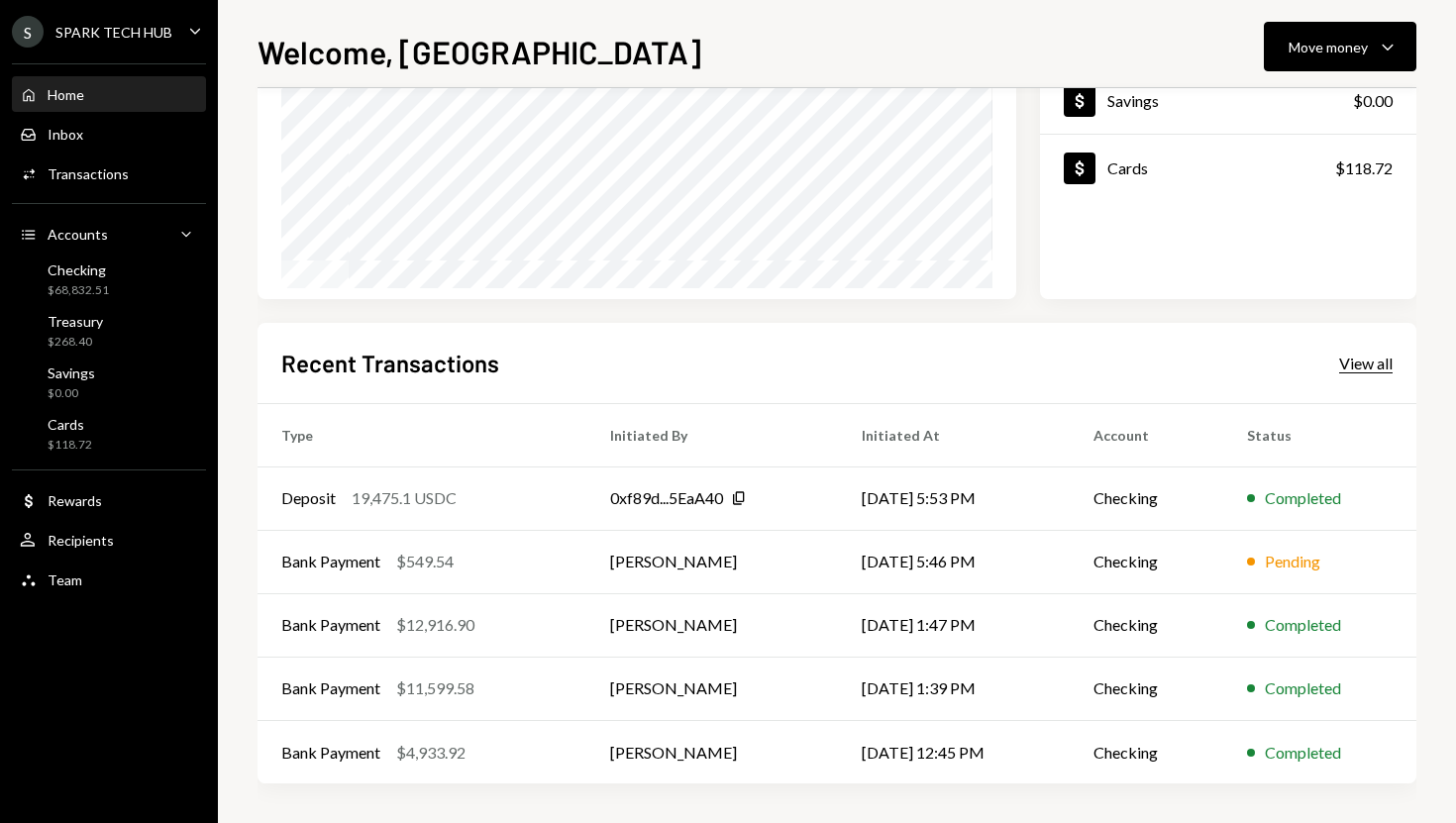 click on "View all" at bounding box center [1366, 363] 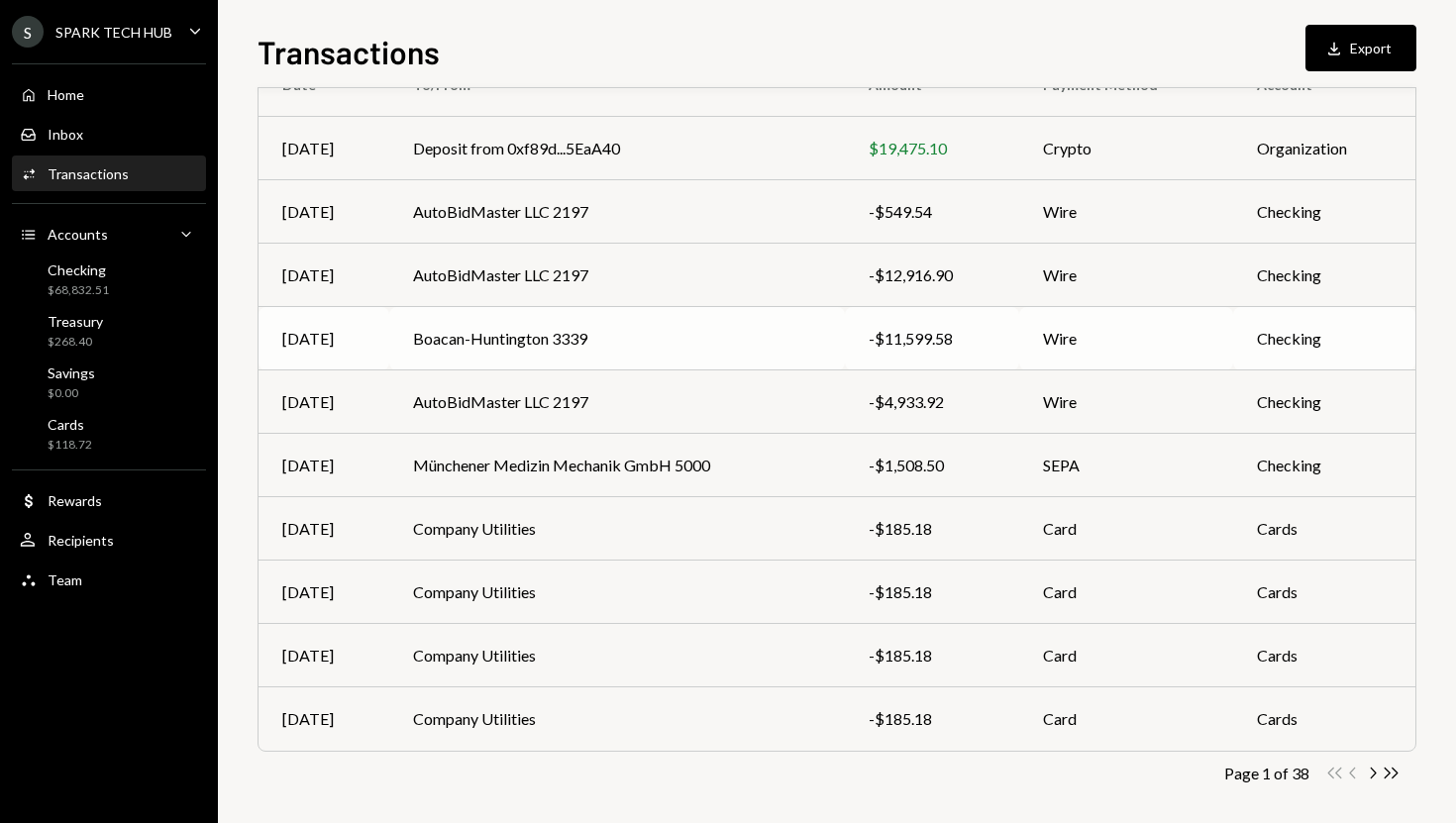 scroll, scrollTop: 211, scrollLeft: 0, axis: vertical 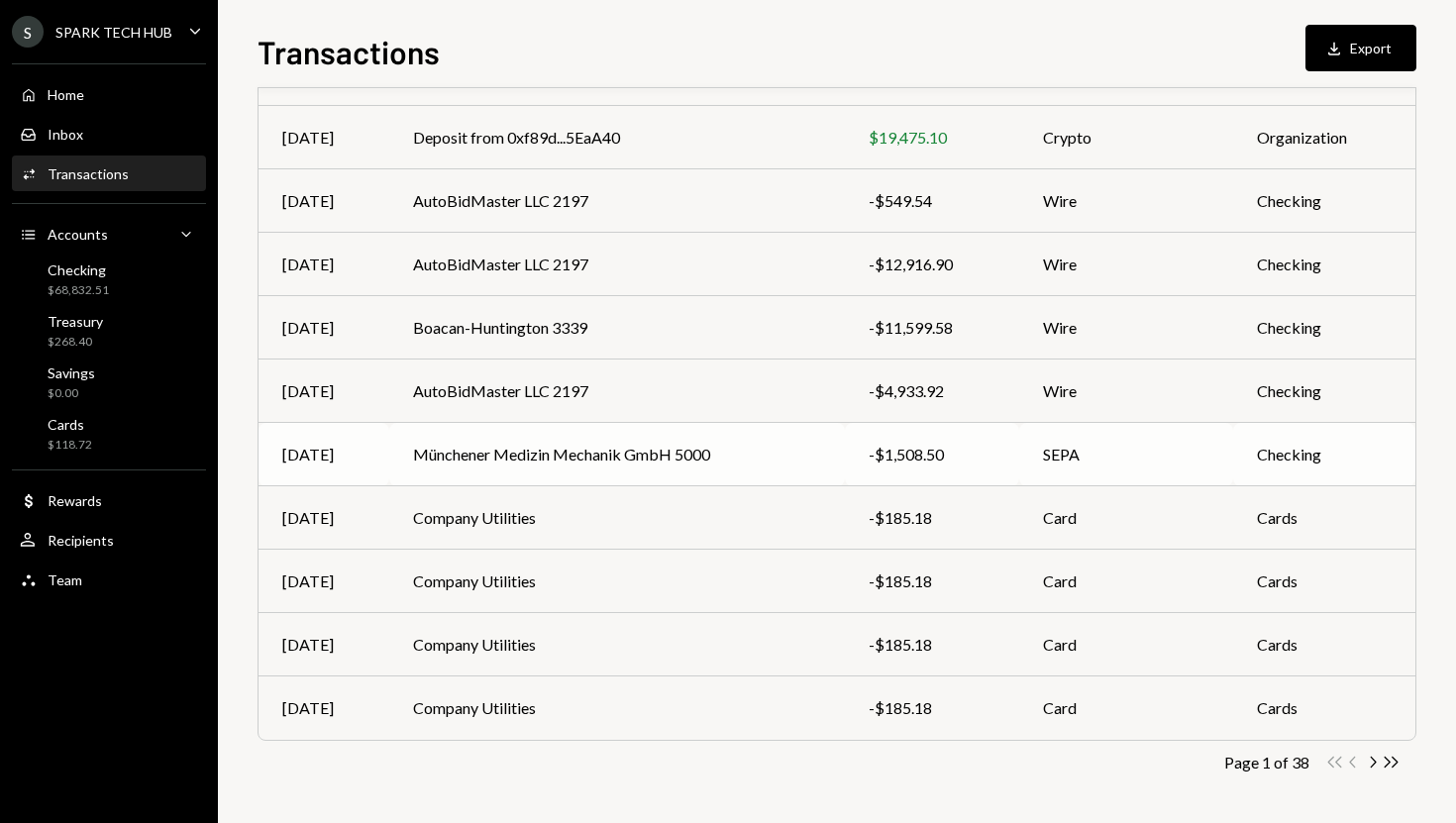 click on "Münchener Medizin Mechanik GmbH 5000" at bounding box center [617, 455] 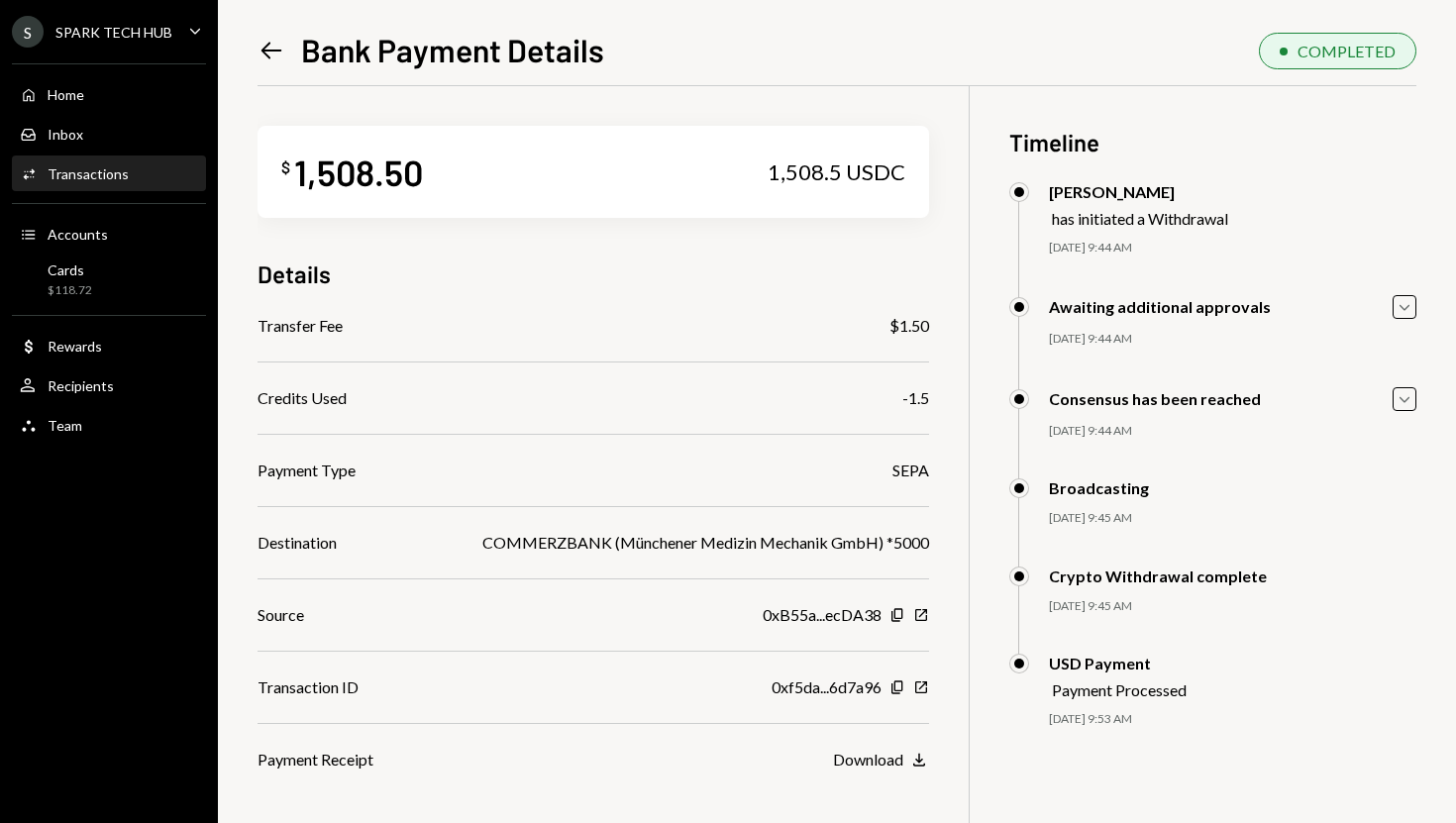 scroll, scrollTop: 0, scrollLeft: 0, axis: both 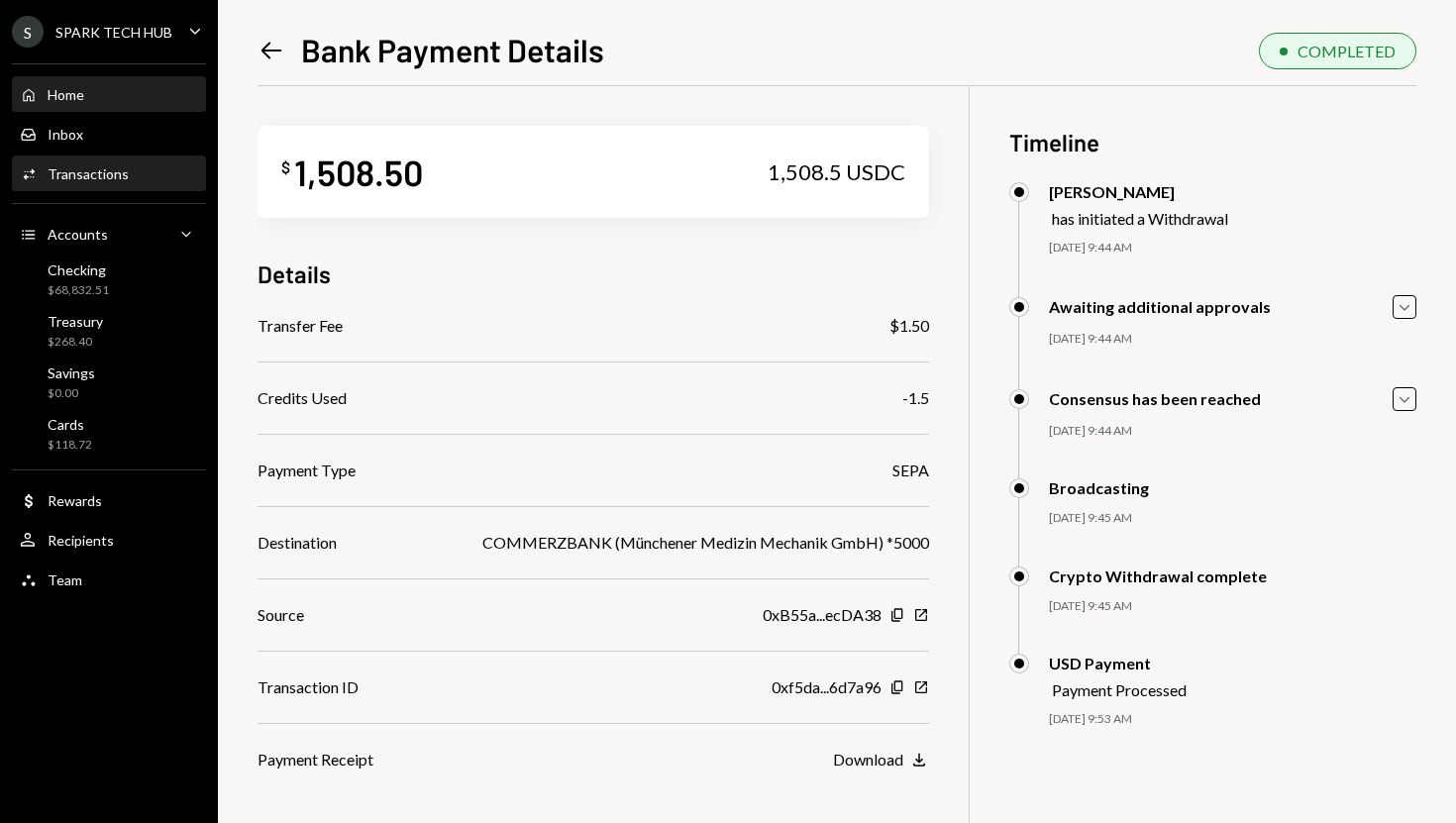 click on "Home Home" at bounding box center [109, 95] 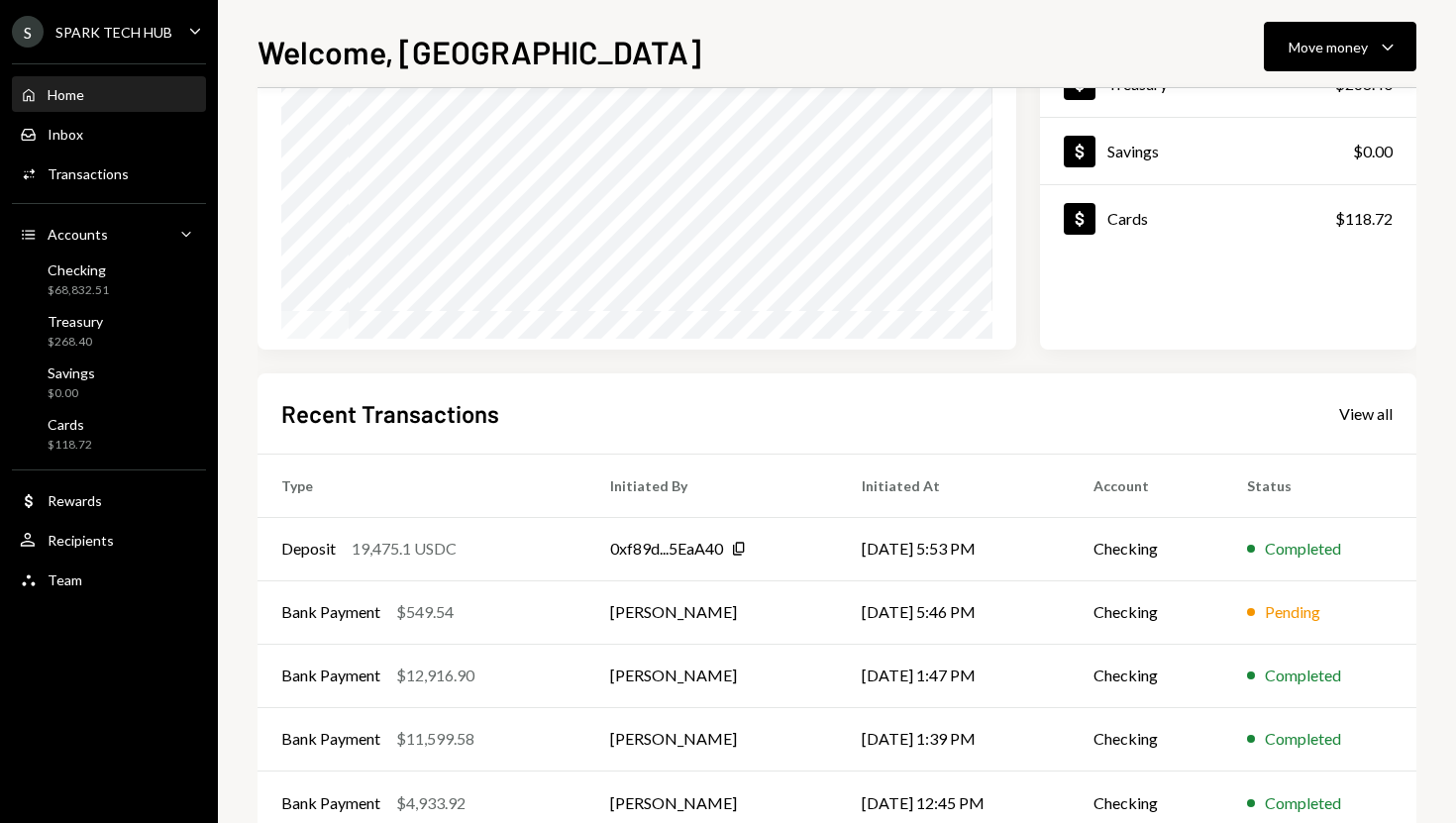 scroll, scrollTop: 276, scrollLeft: 0, axis: vertical 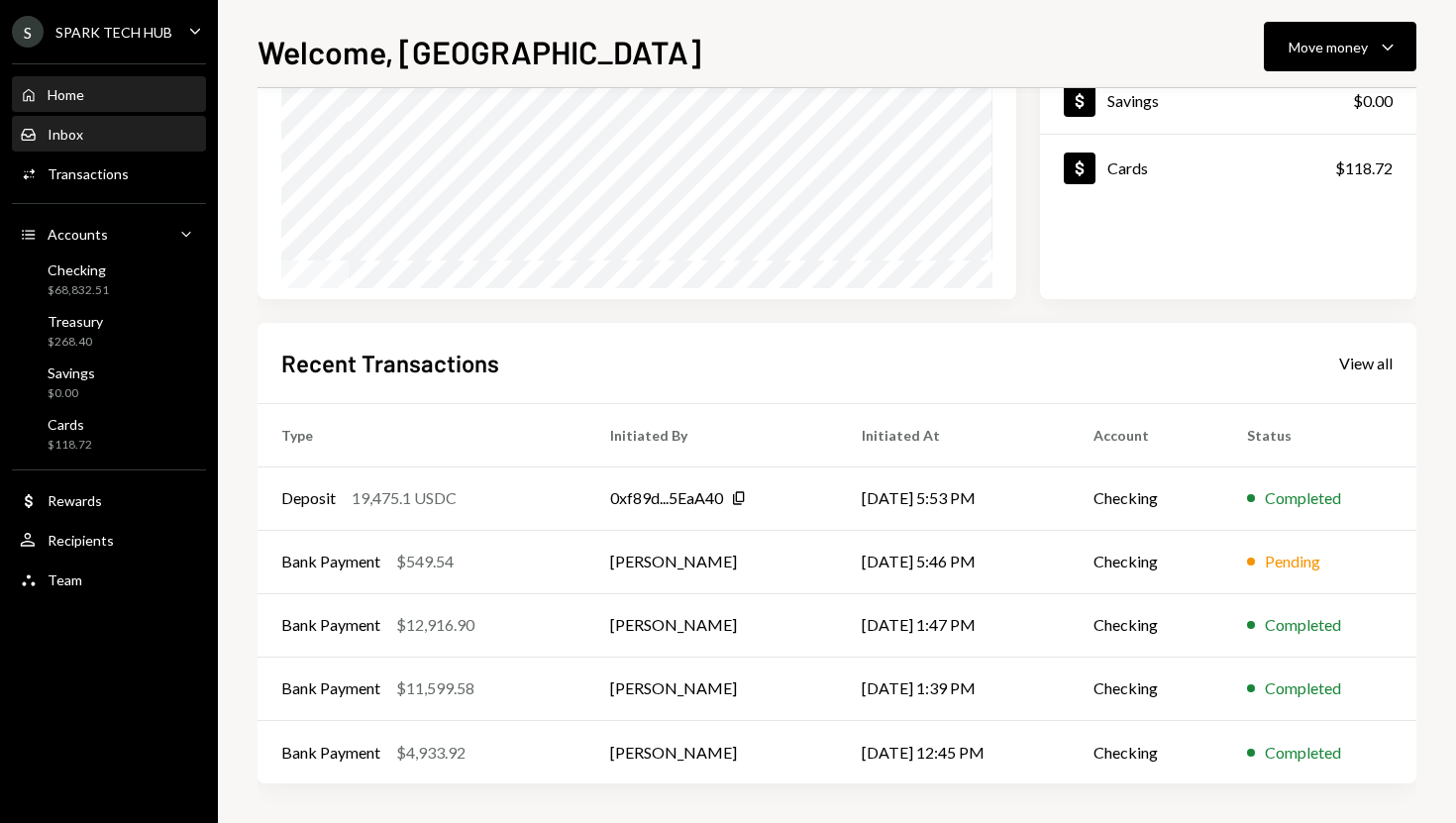 click on "Inbox Inbox" at bounding box center (109, 135) 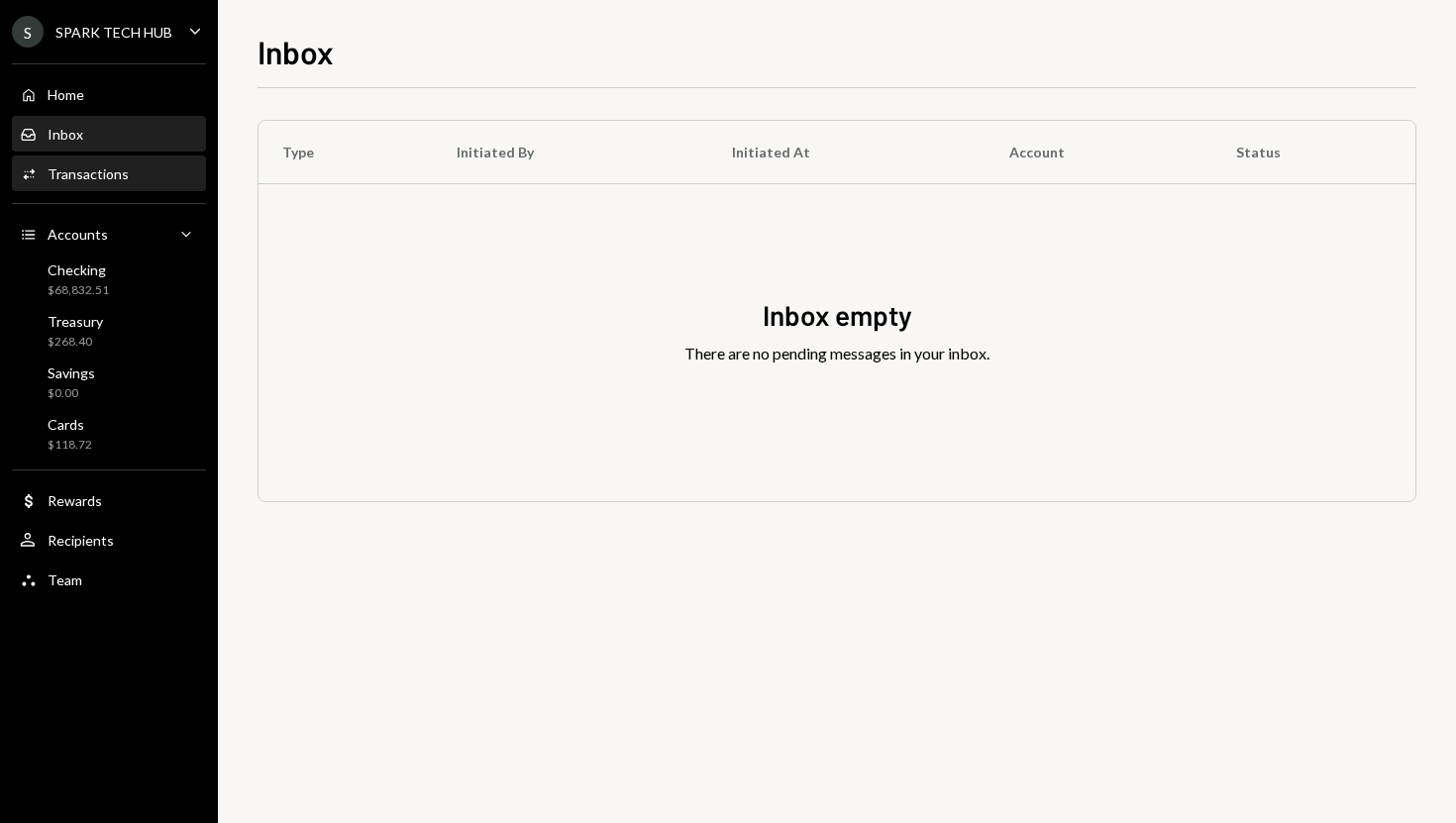 click on "Transactions" at bounding box center [88, 173] 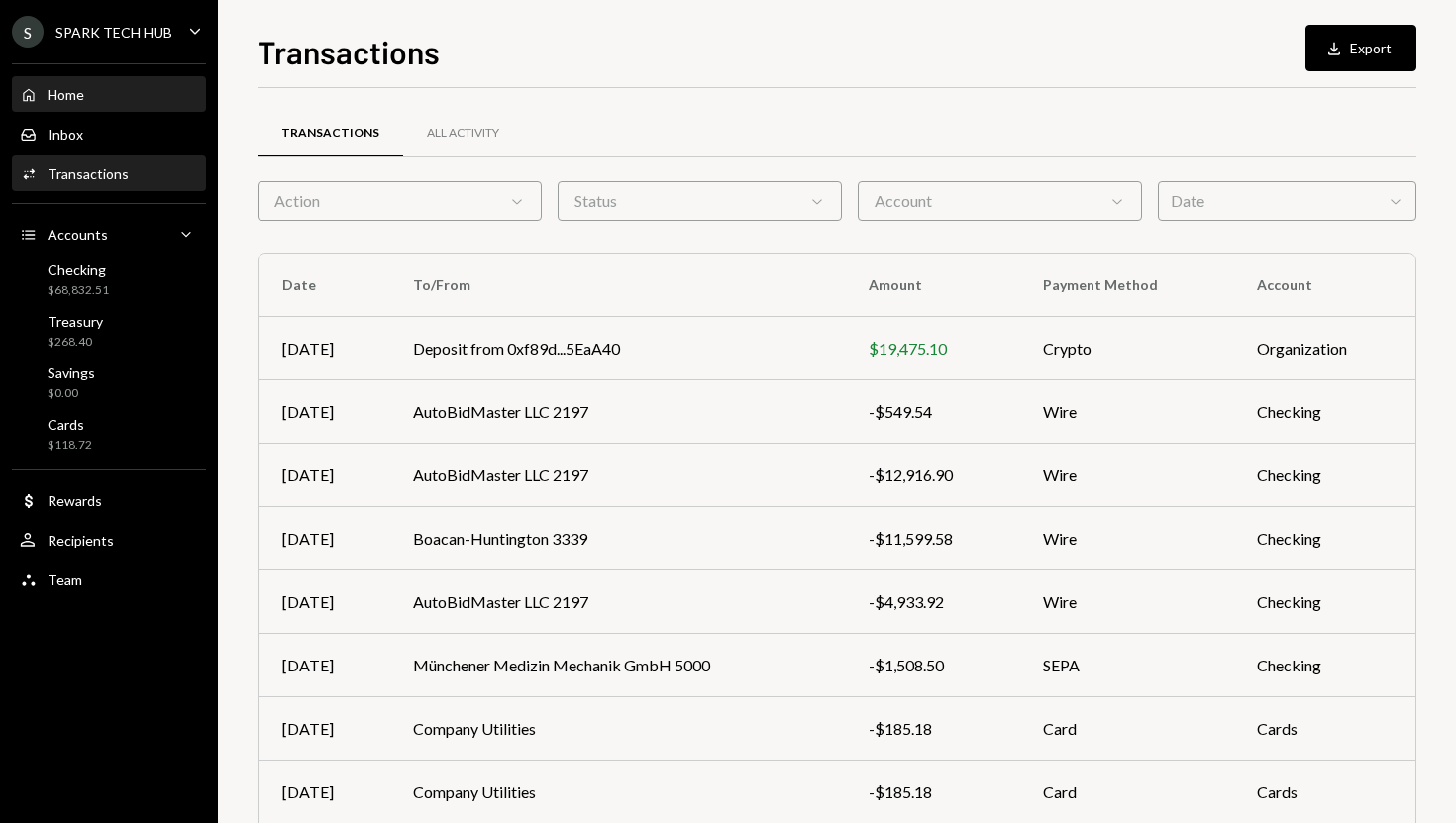 click on "Home Home" at bounding box center [109, 95] 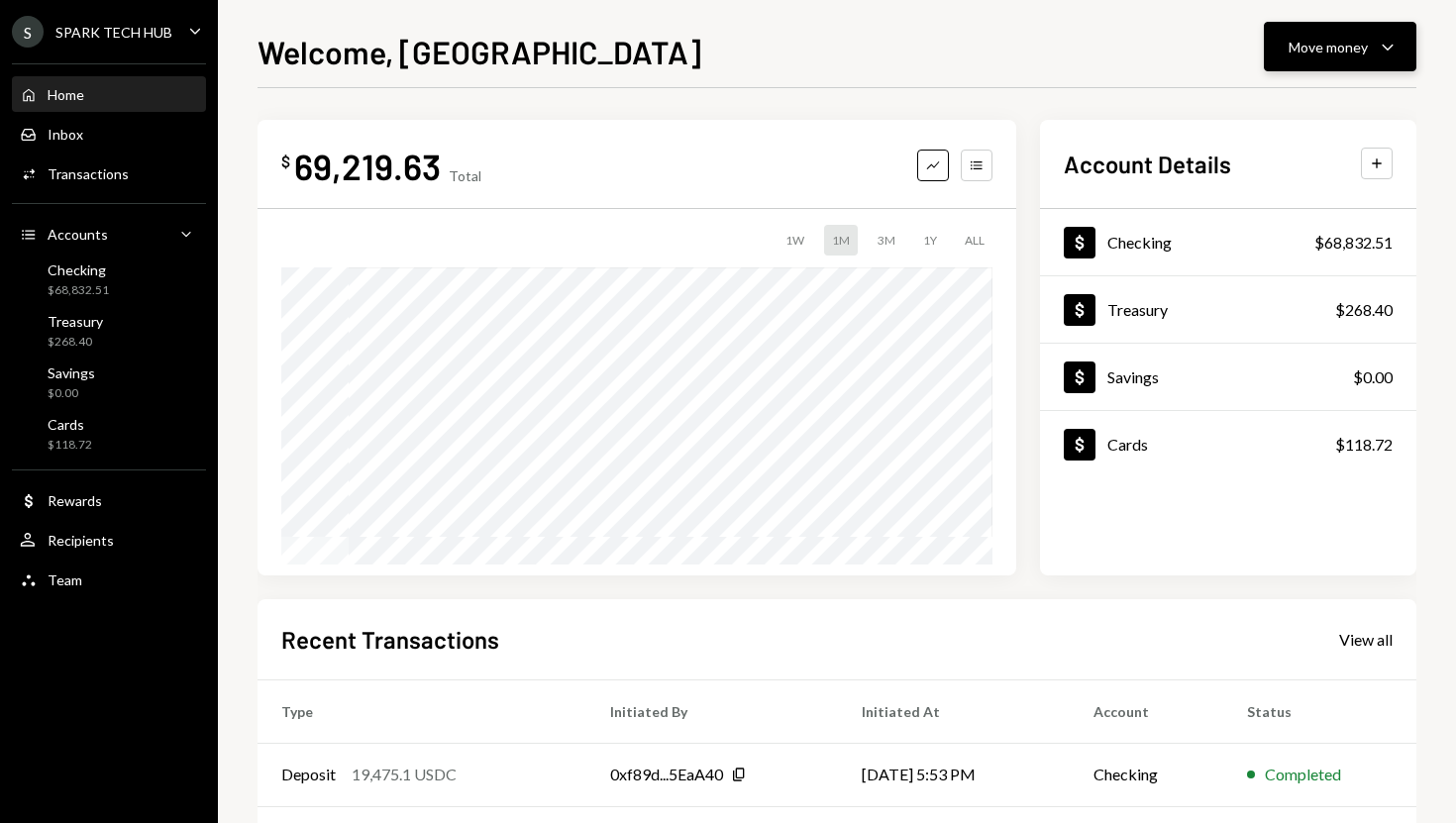 click on "Move money" at bounding box center [1328, 47] 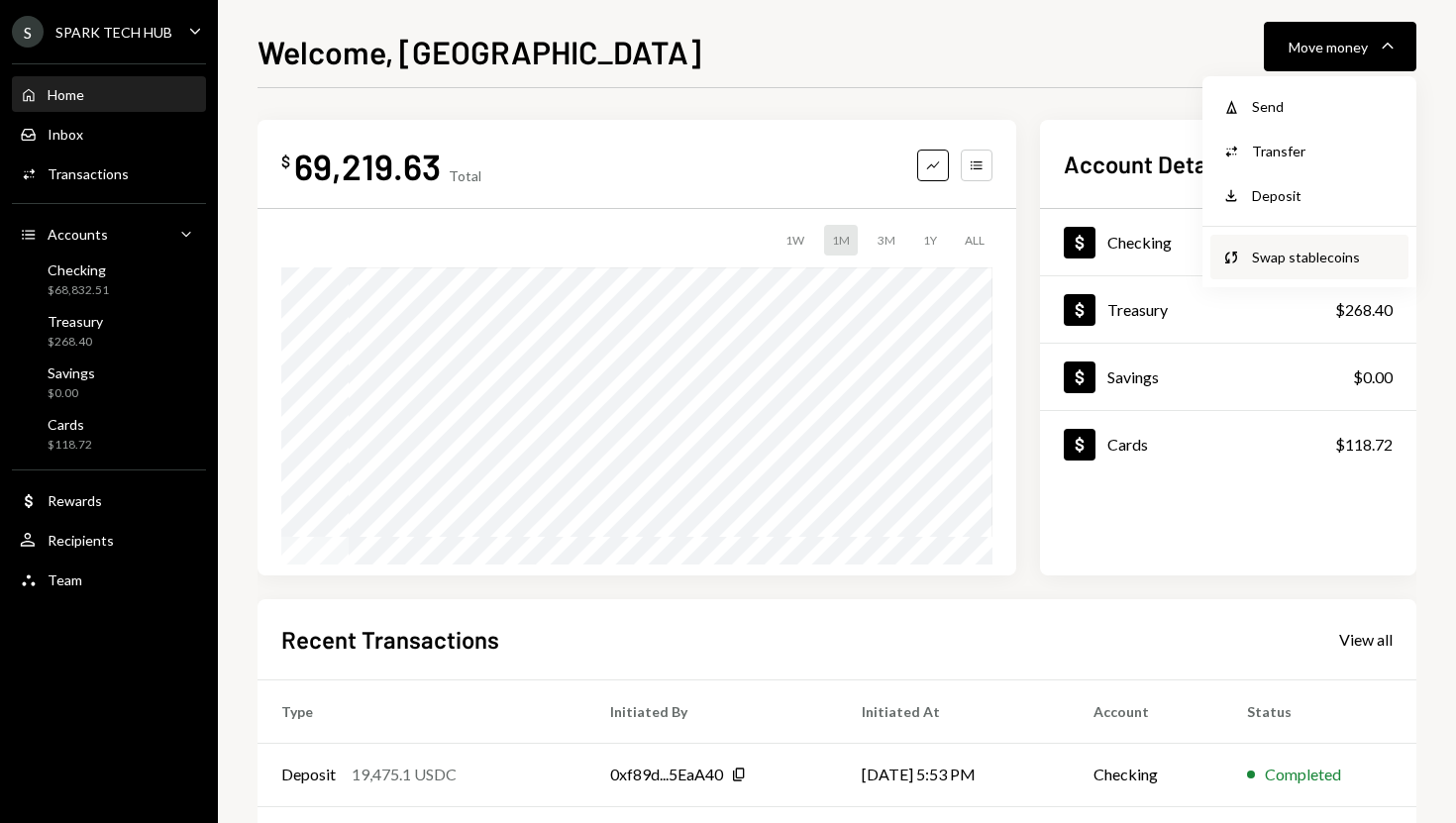 click on "Swap stablecoins" at bounding box center (1324, 257) 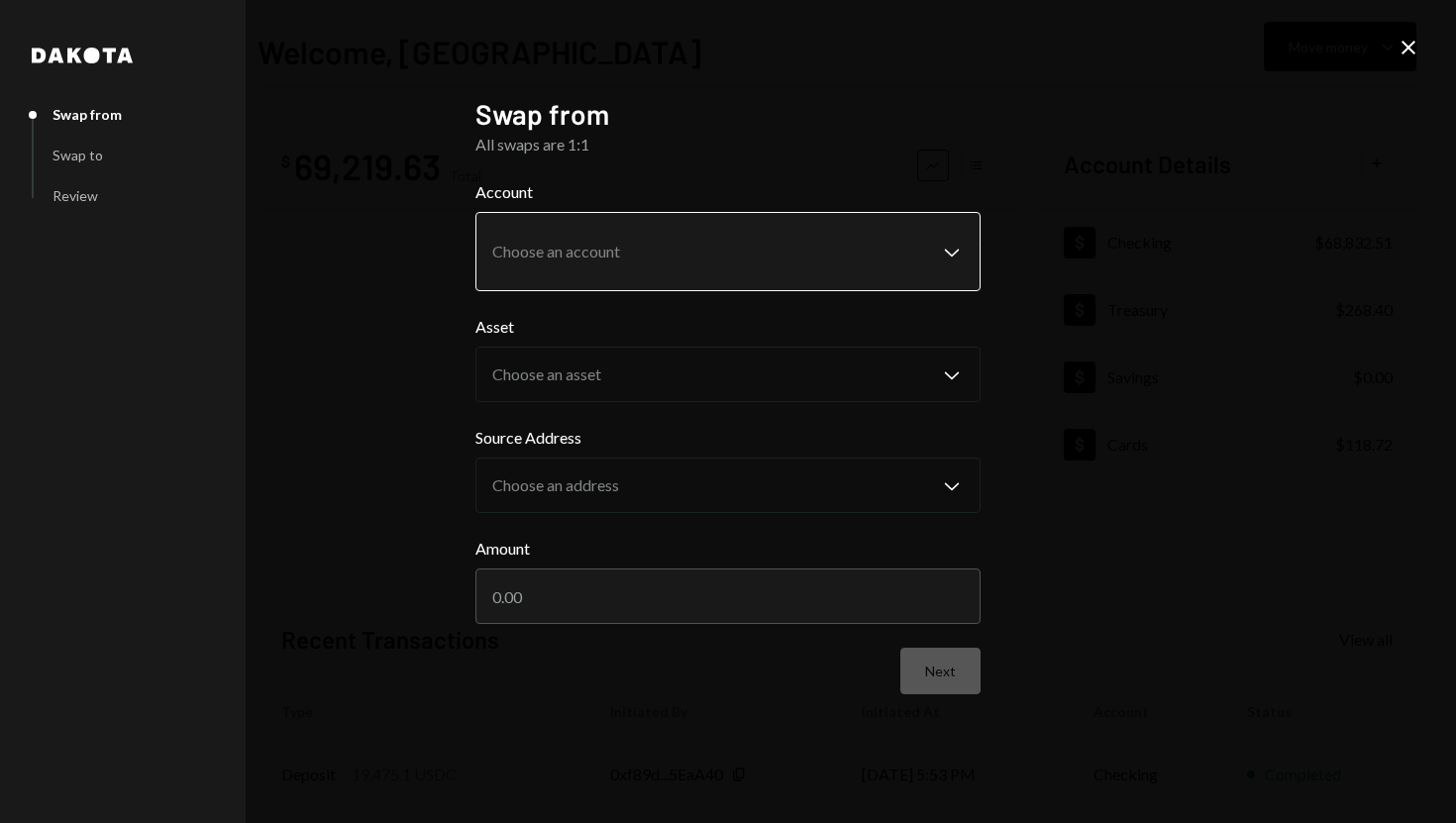 click on "**********" at bounding box center (728, 411) 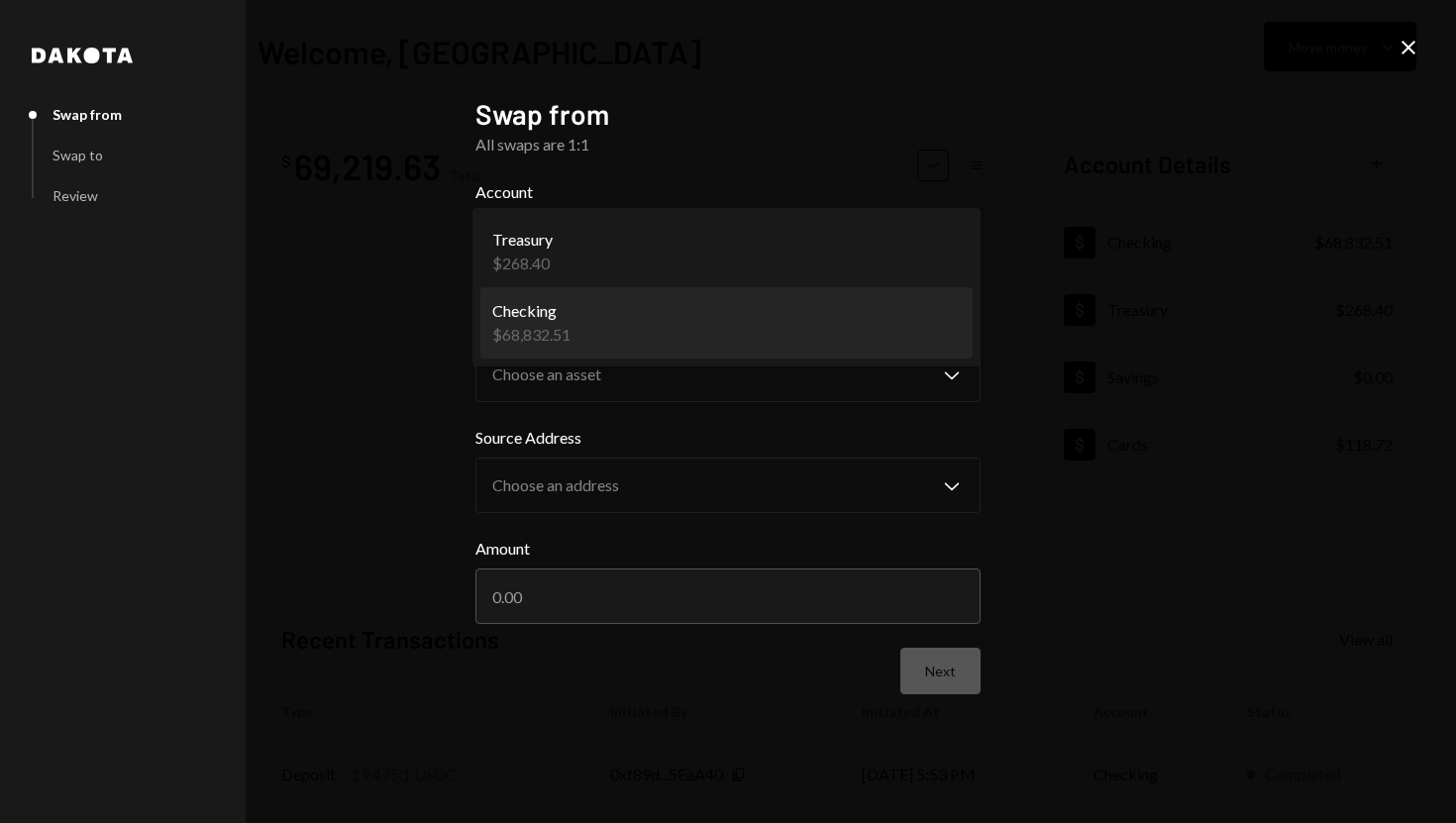 select on "**********" 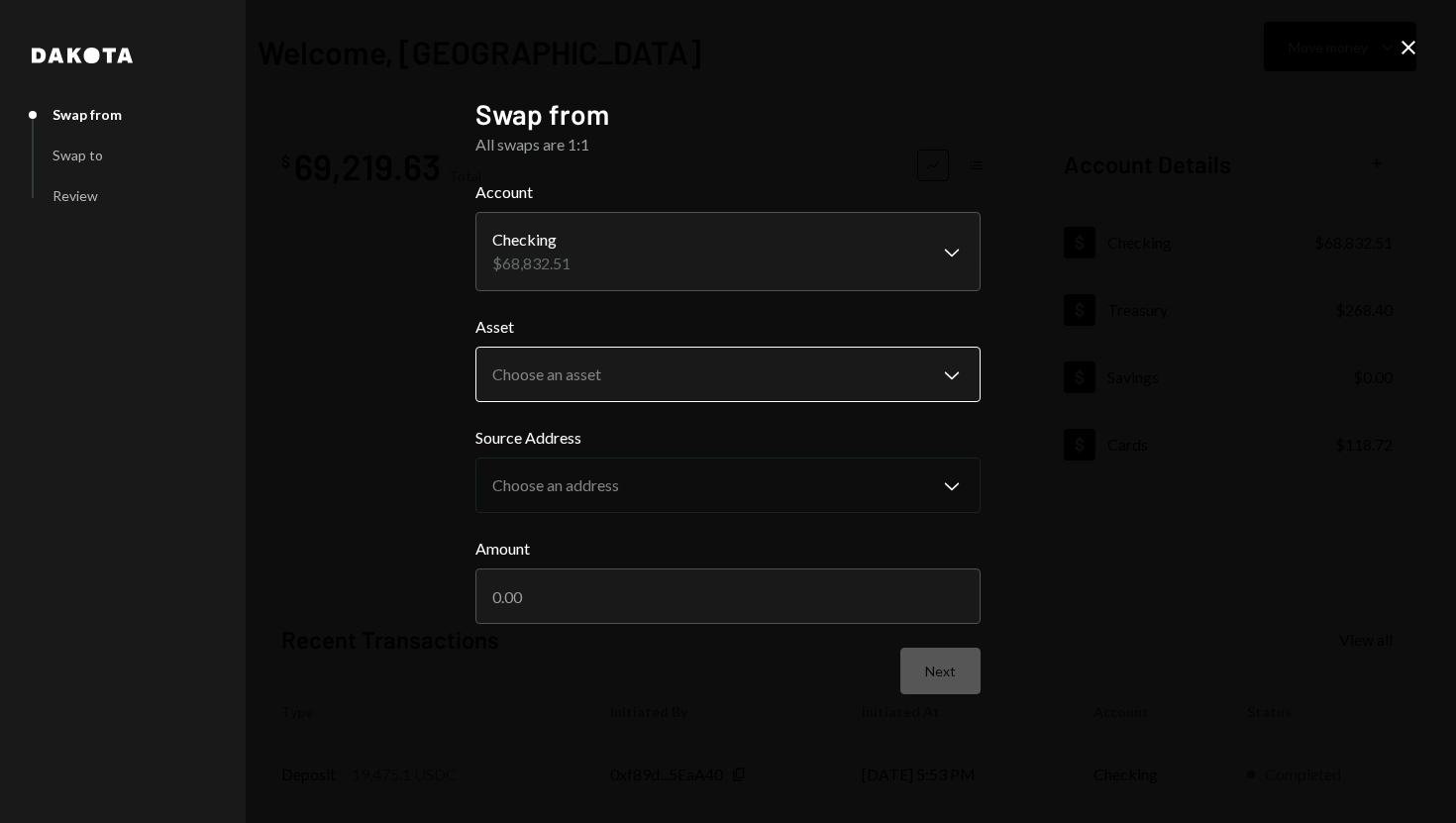 click on "**********" at bounding box center [728, 411] 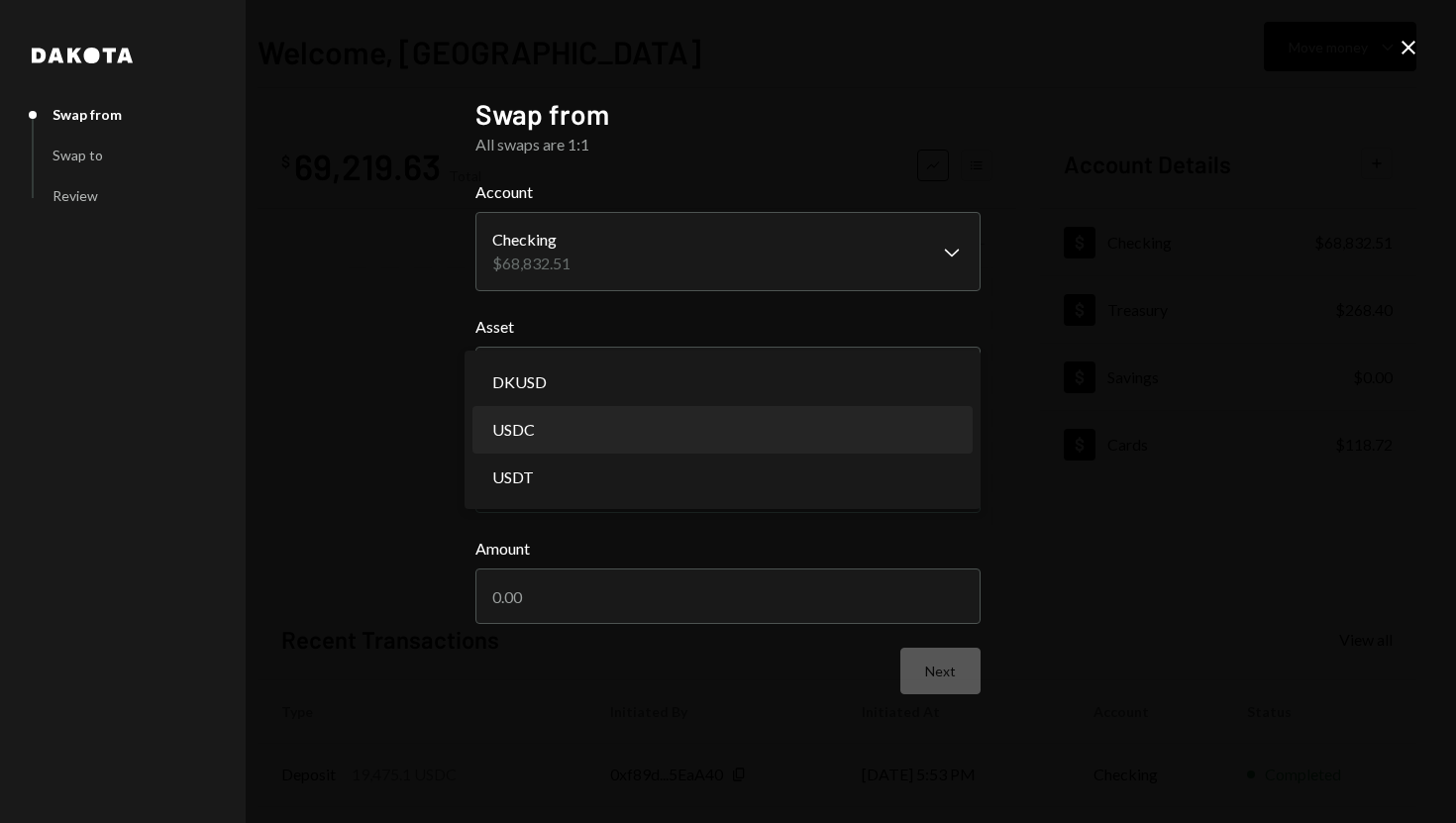 select on "****" 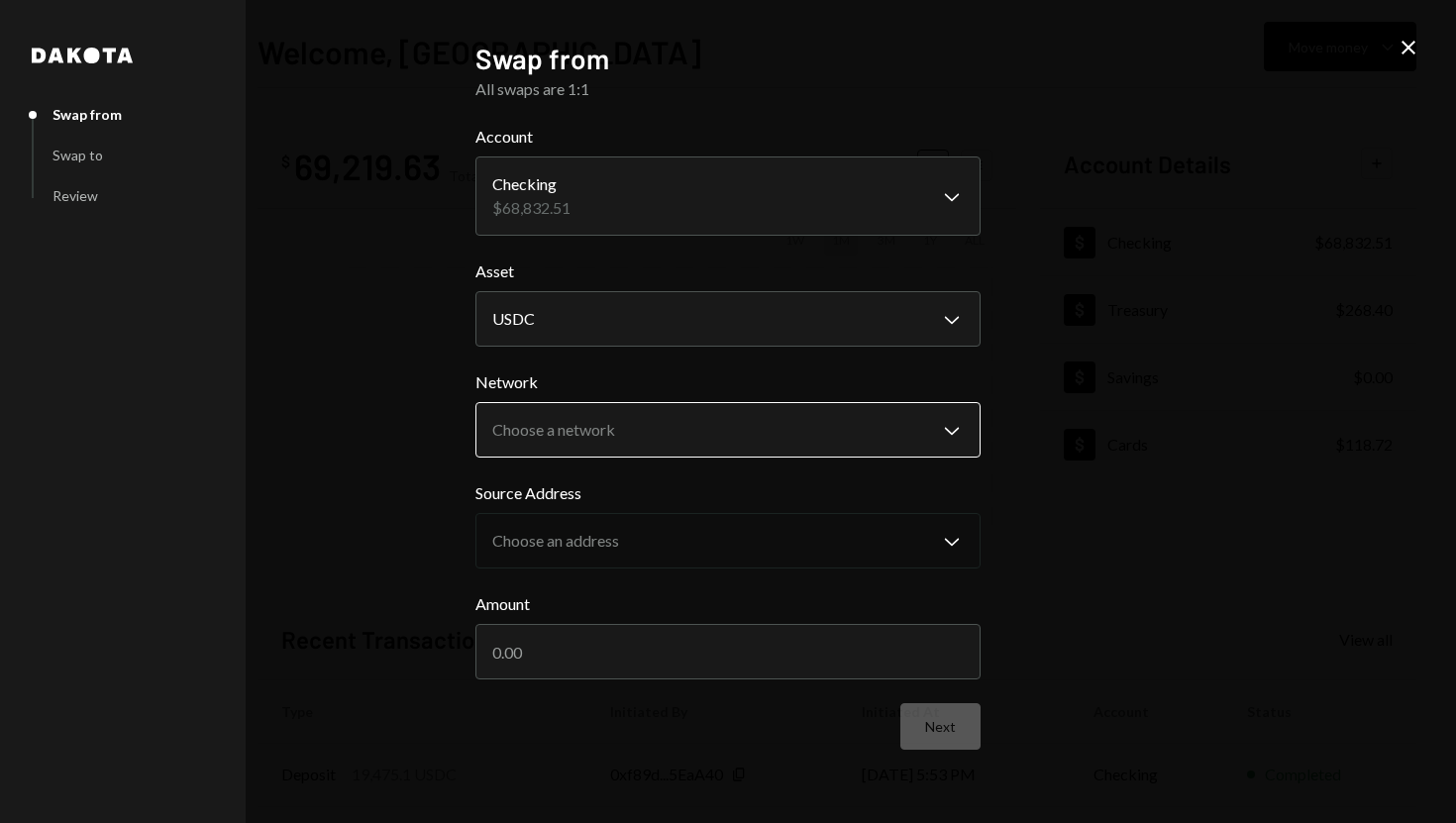 click on "**********" at bounding box center [728, 411] 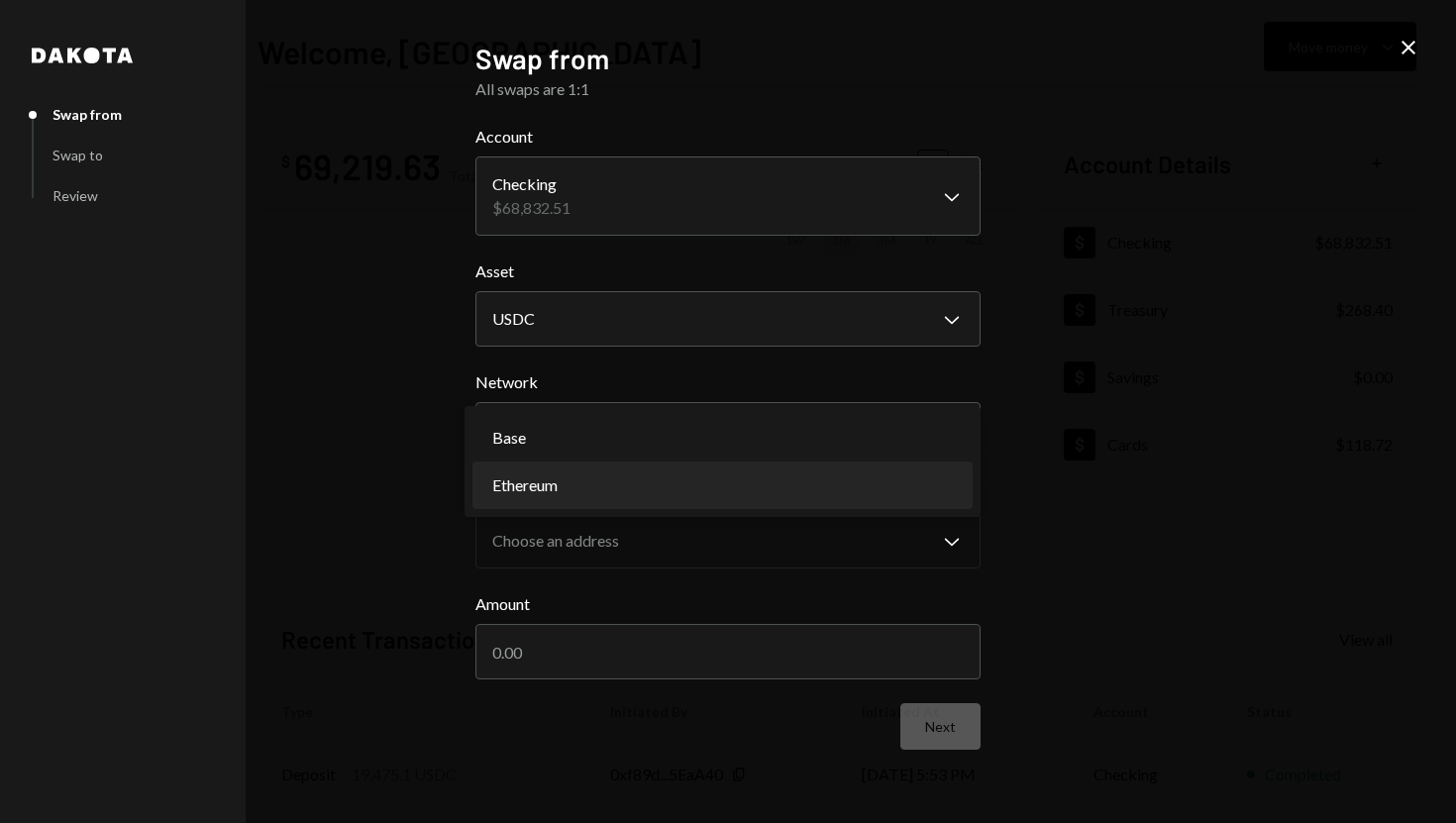 select on "**********" 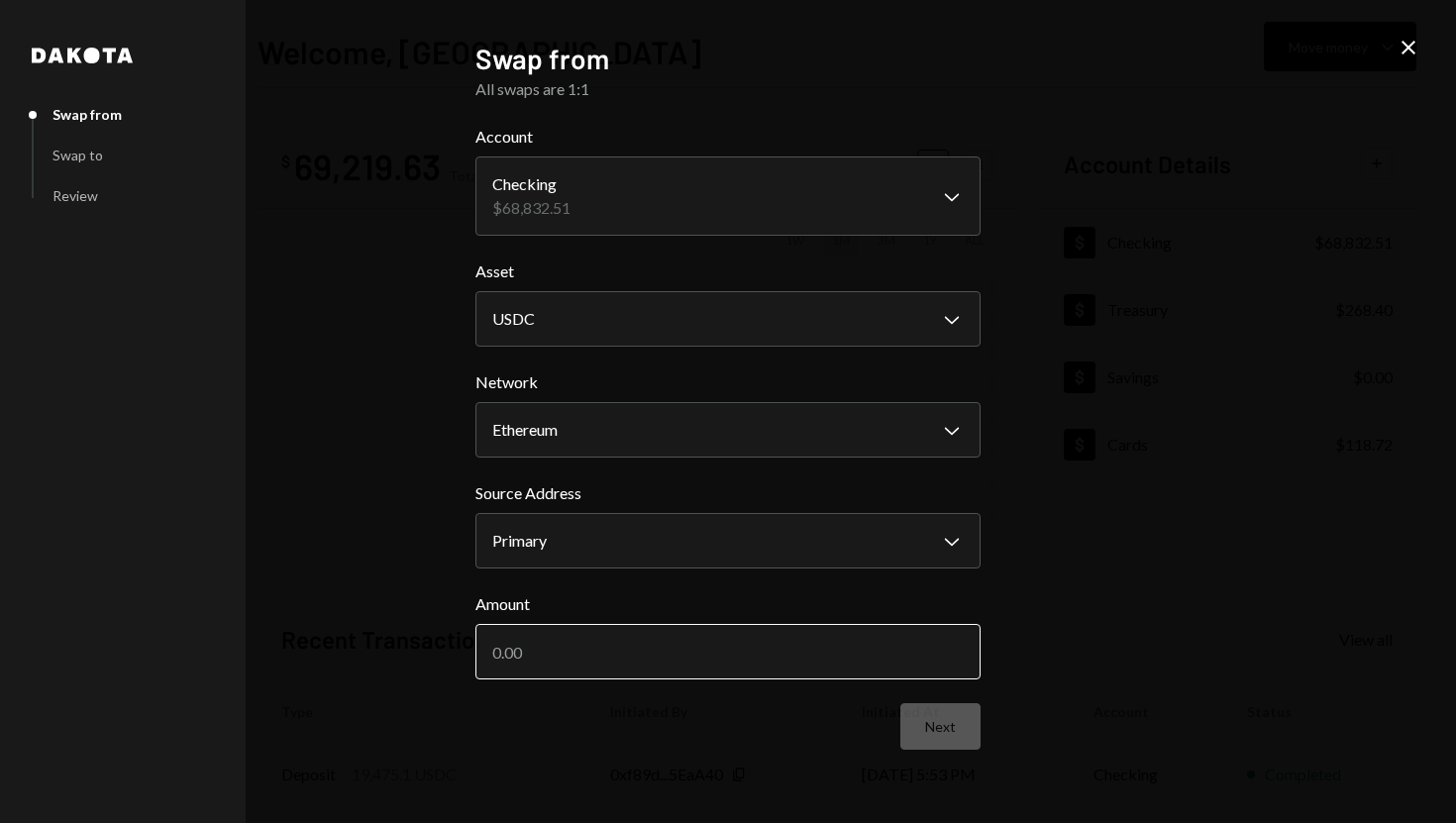 click on "Amount" at bounding box center [728, 652] 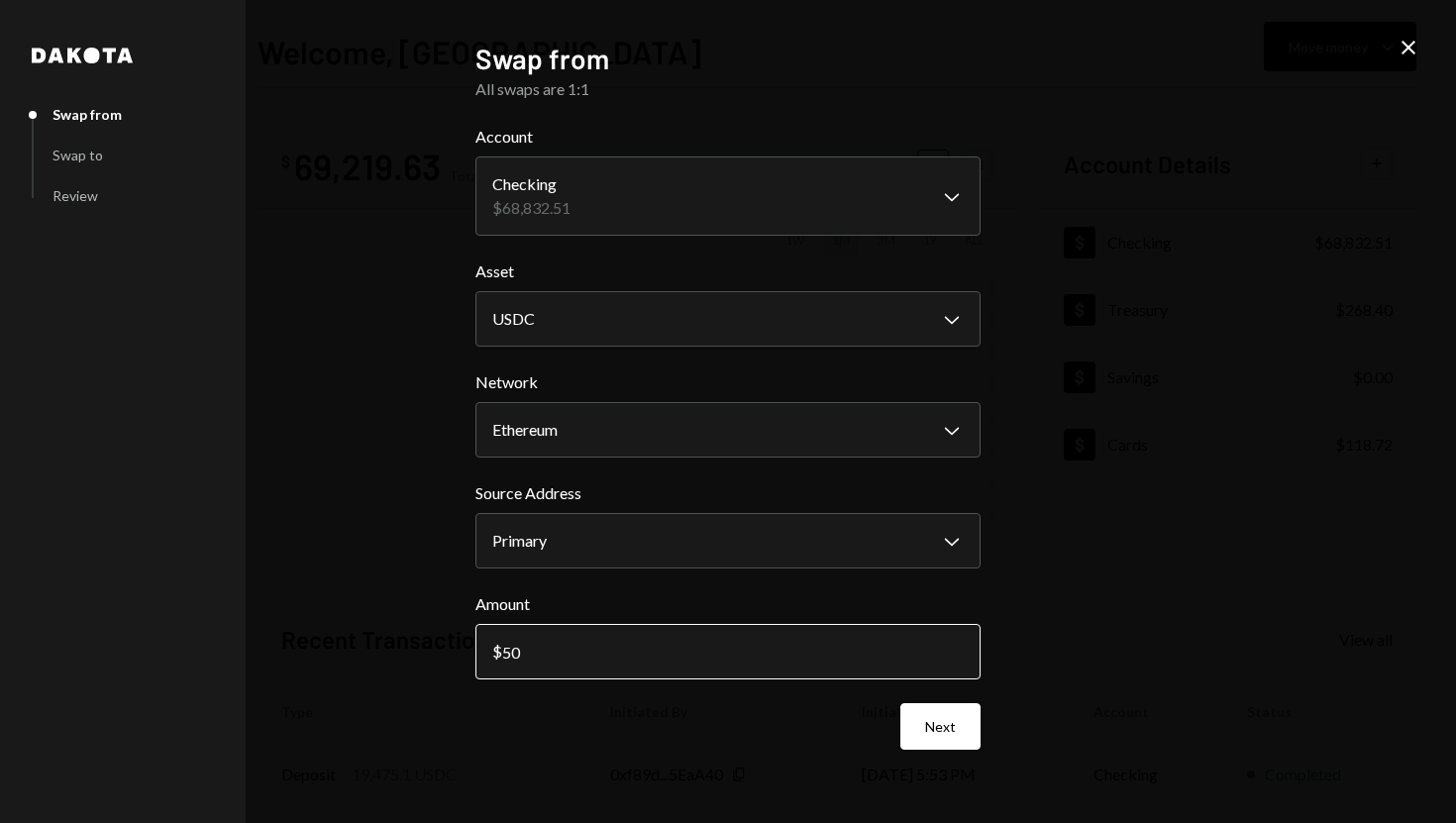type on "500" 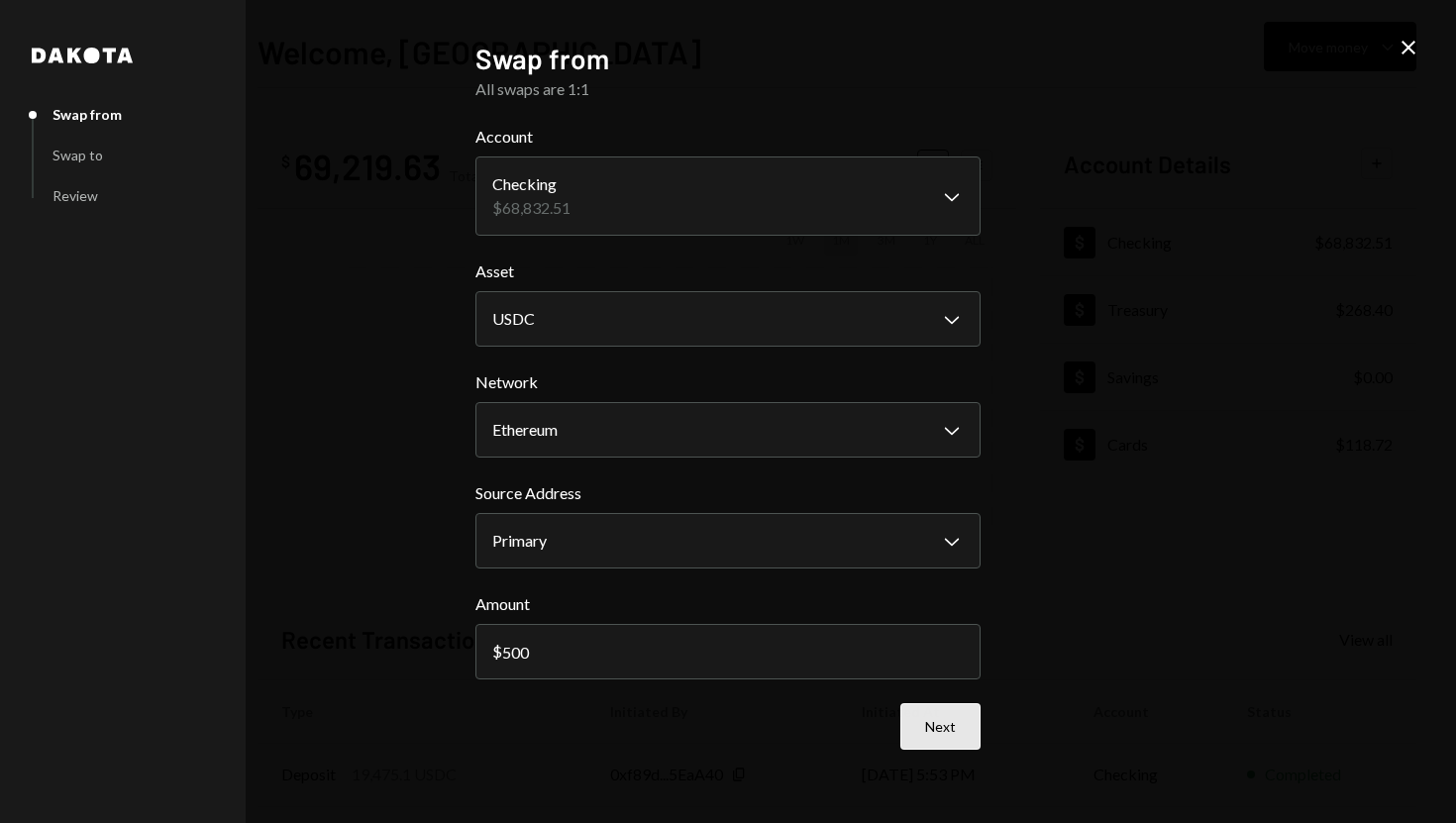 click on "Next" at bounding box center [940, 726] 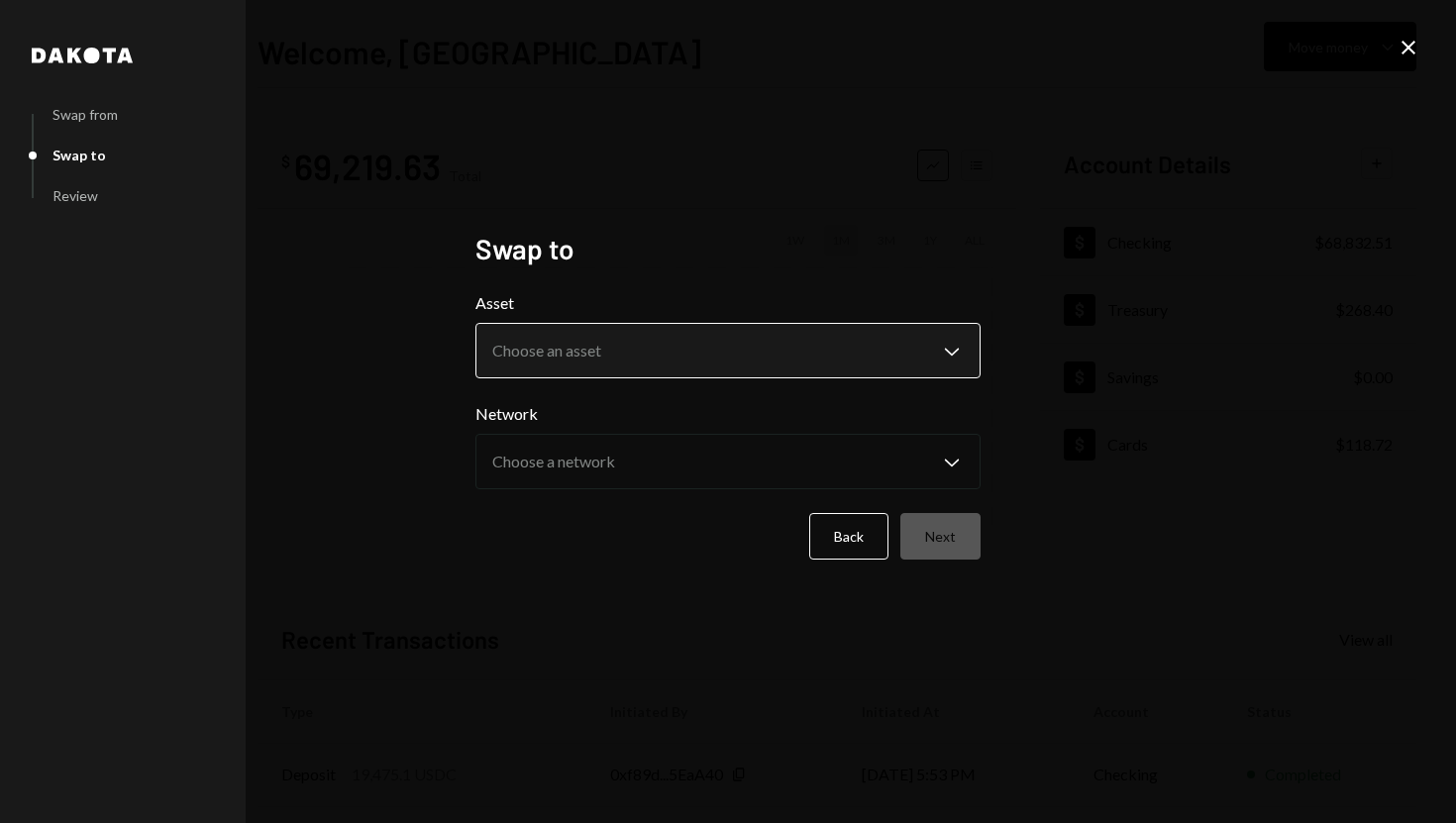 click on "**********" at bounding box center (728, 411) 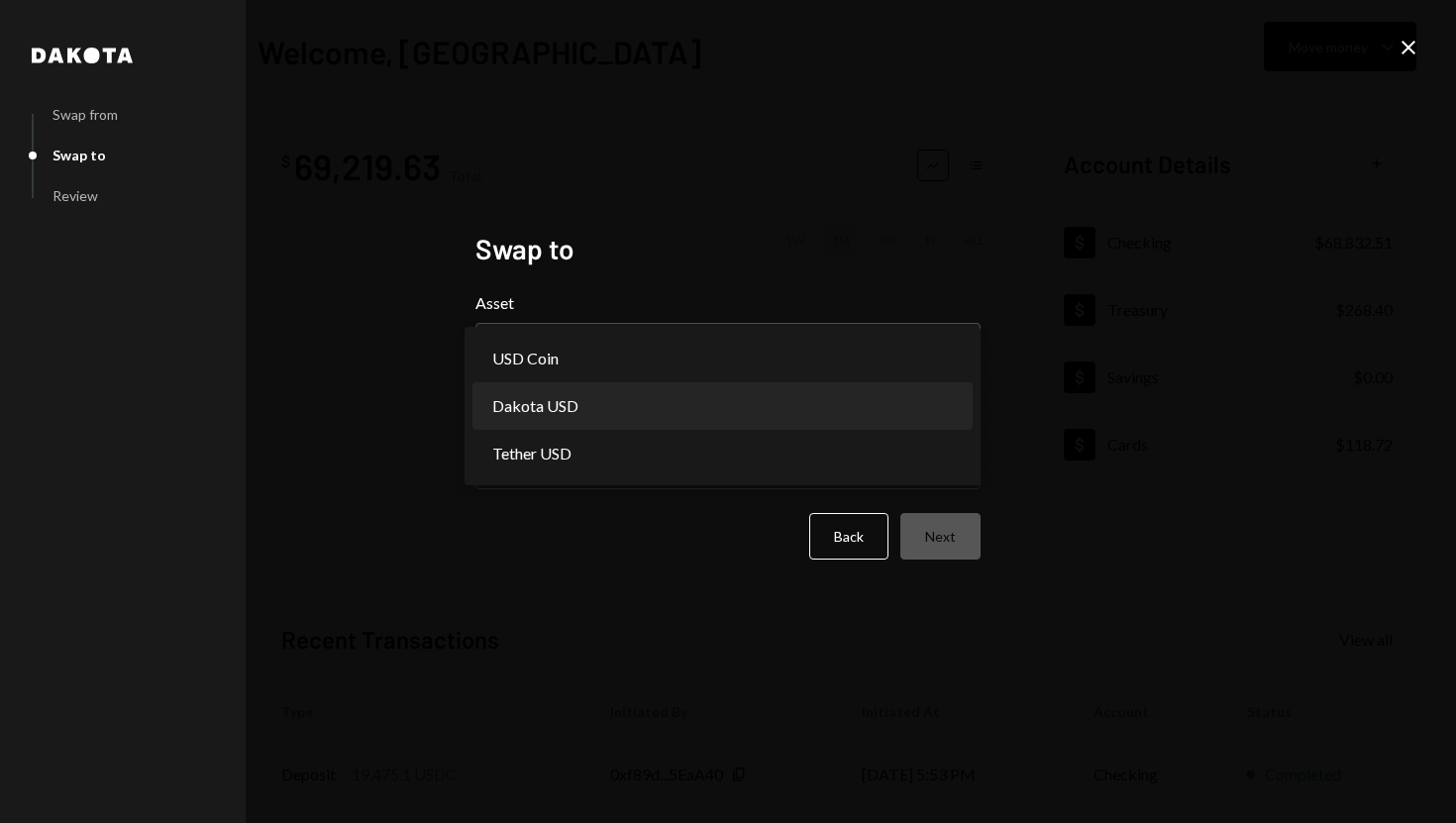 select on "*****" 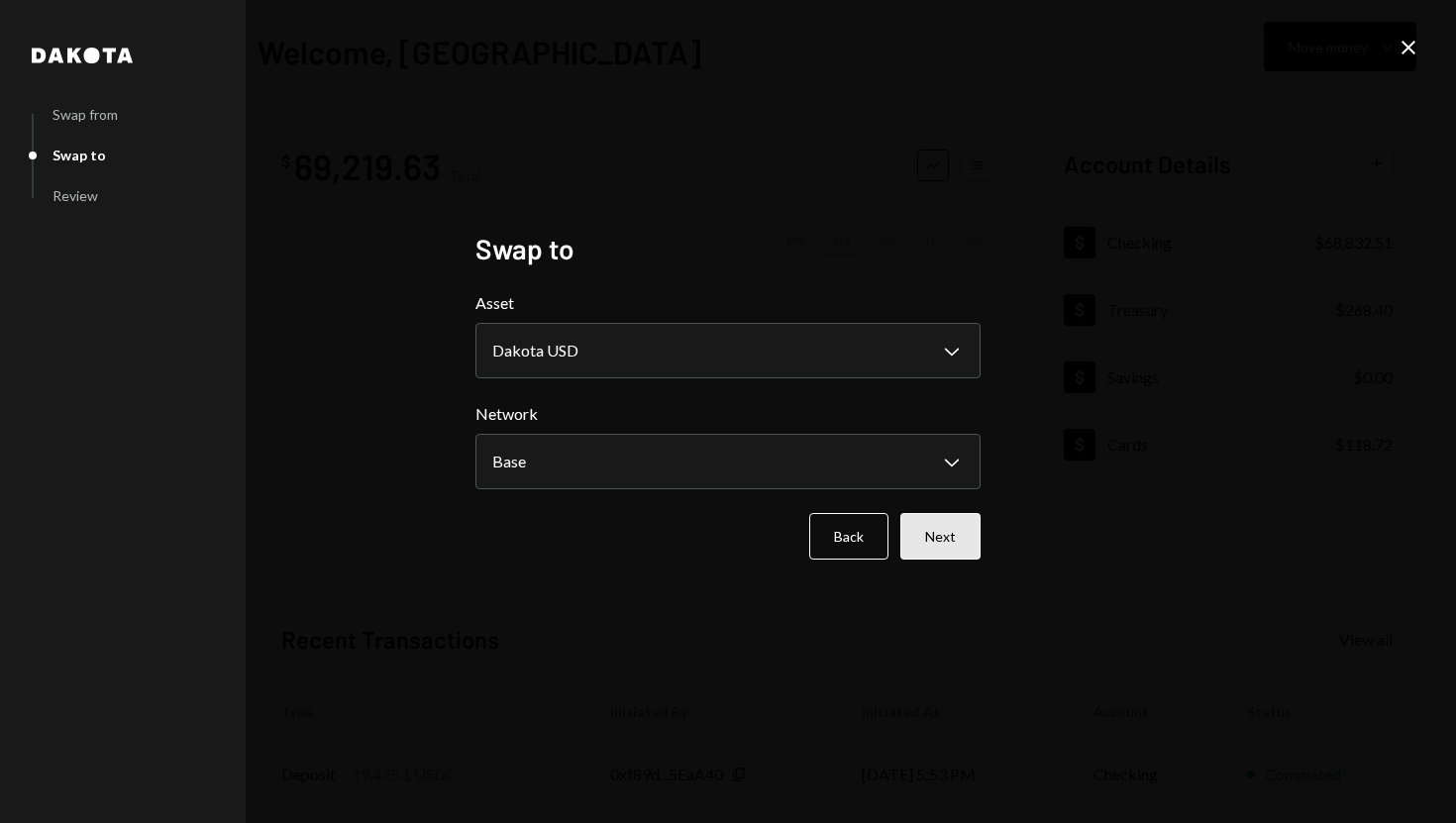 click on "Next" at bounding box center (940, 536) 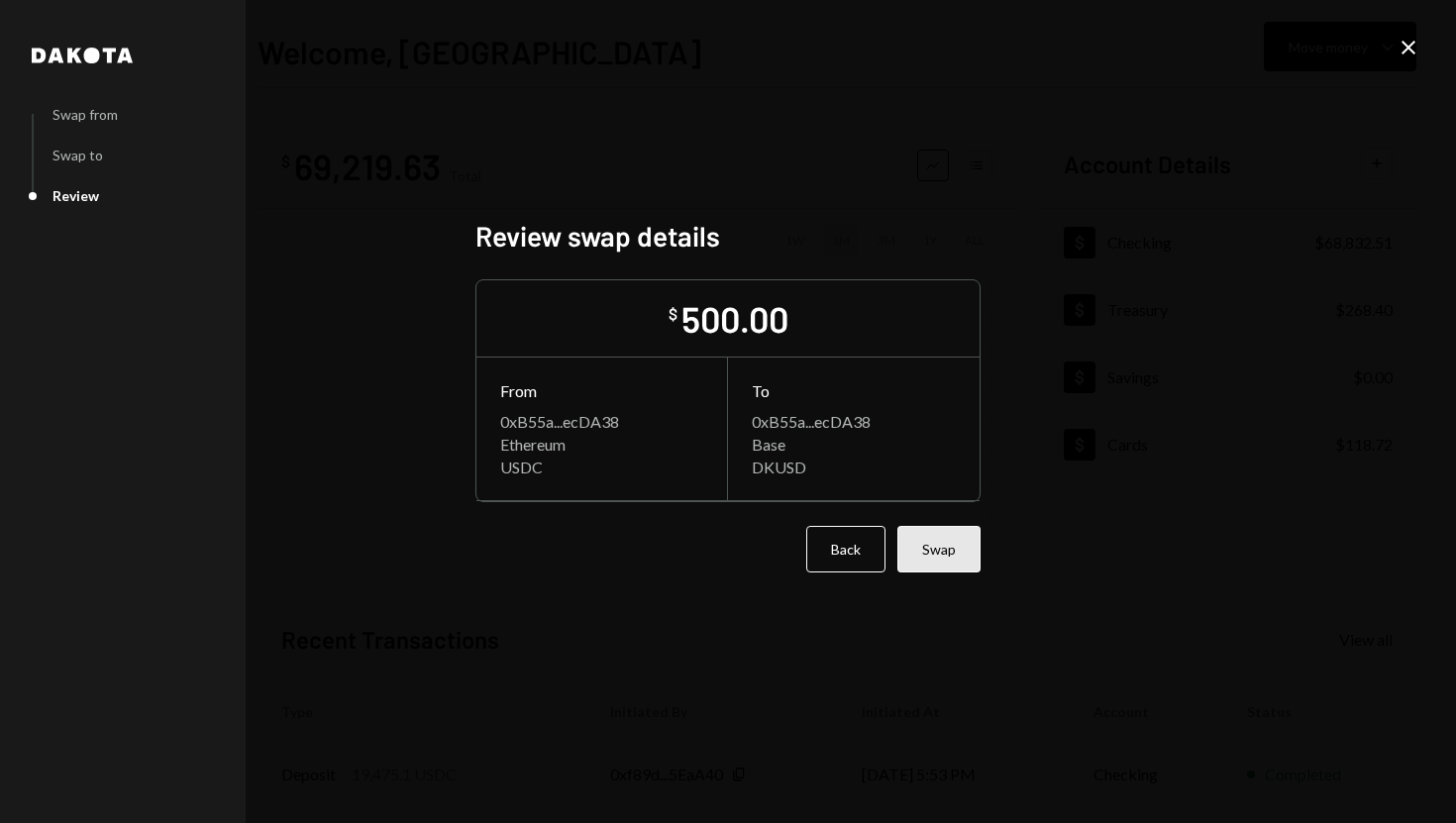 click on "Swap" at bounding box center [939, 549] 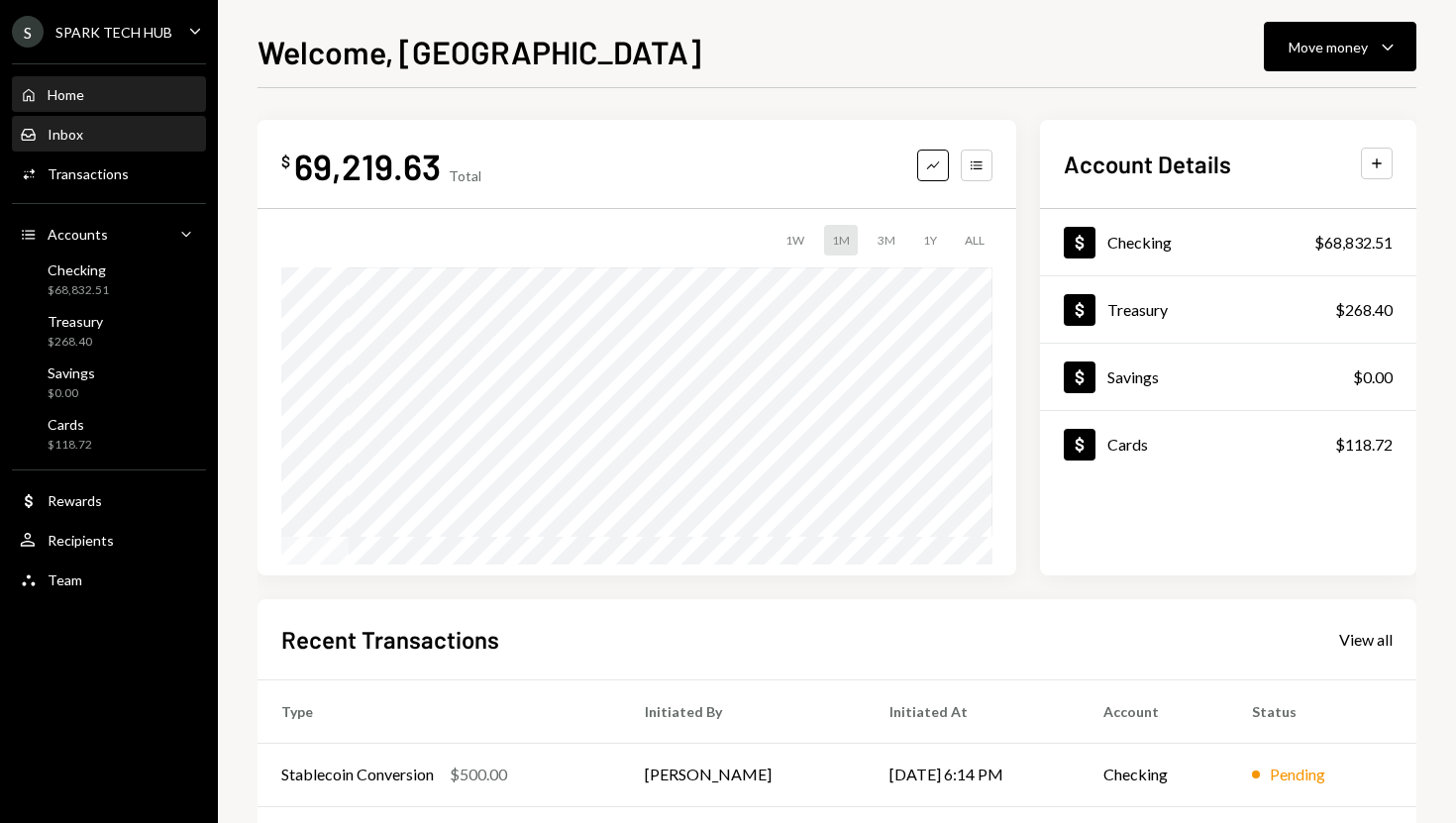 click on "Inbox Inbox" at bounding box center (109, 135) 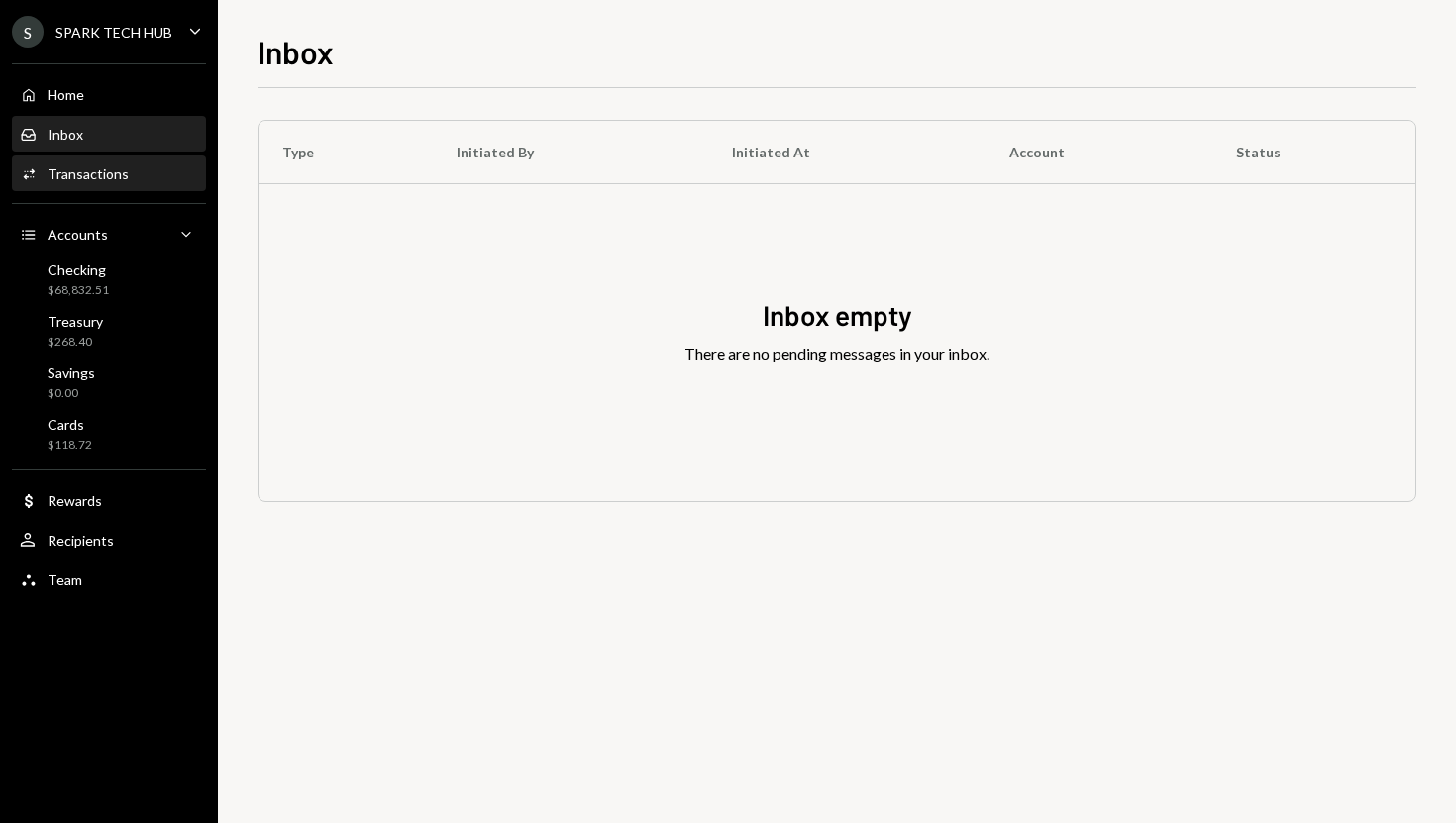 click on "Transactions" at bounding box center (88, 173) 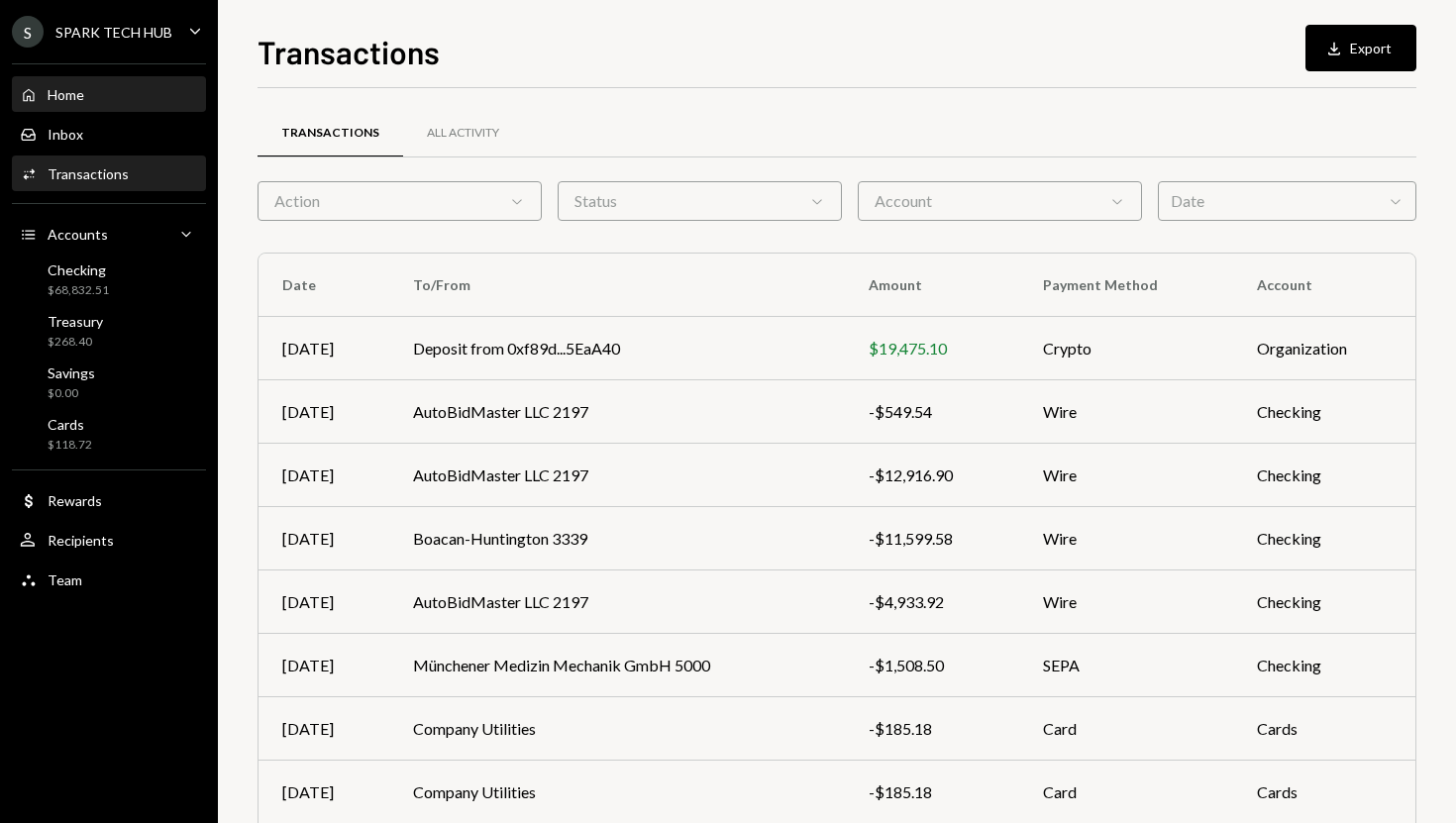 click on "Home Home" at bounding box center (109, 95) 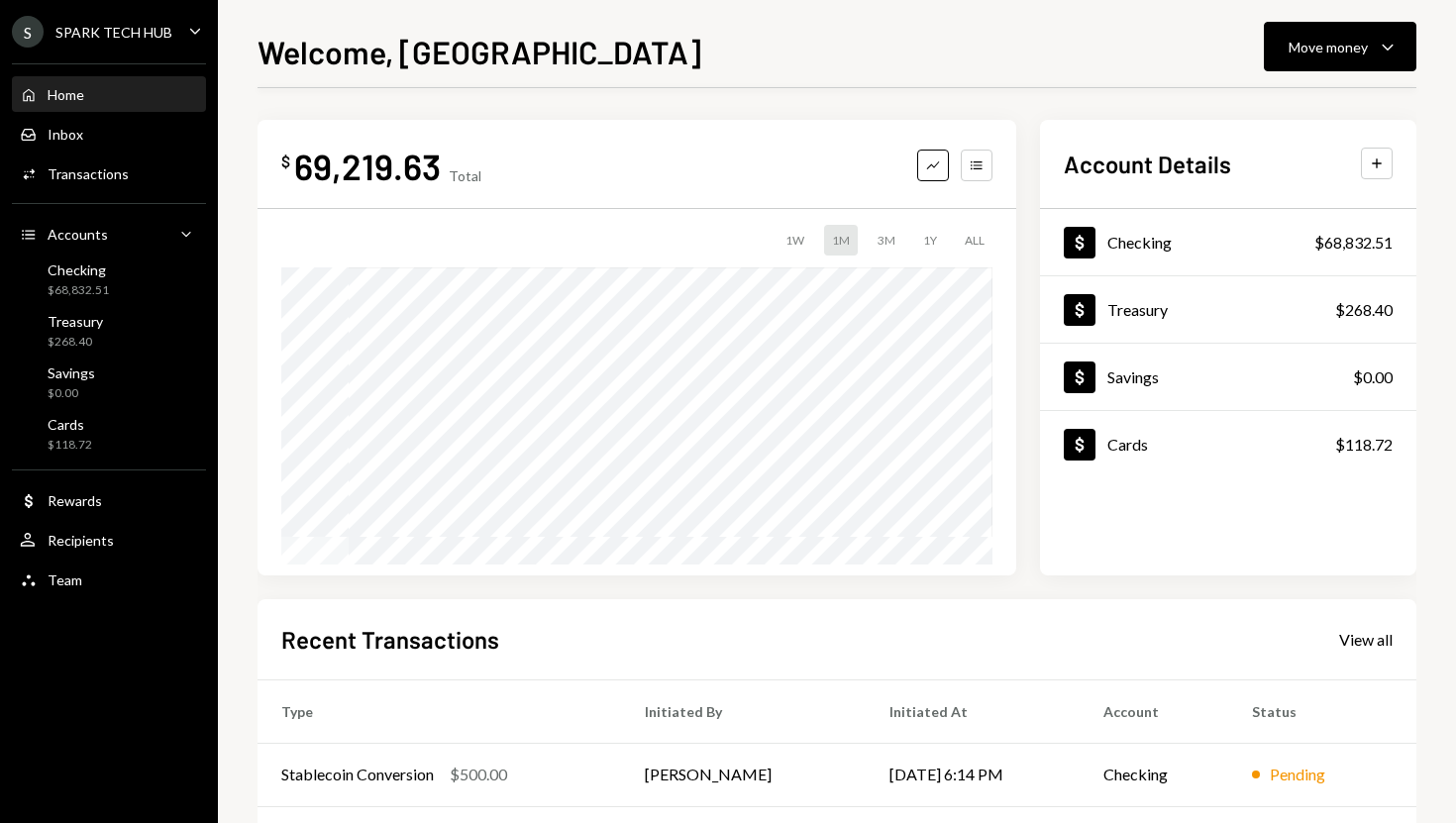scroll, scrollTop: 0, scrollLeft: 0, axis: both 